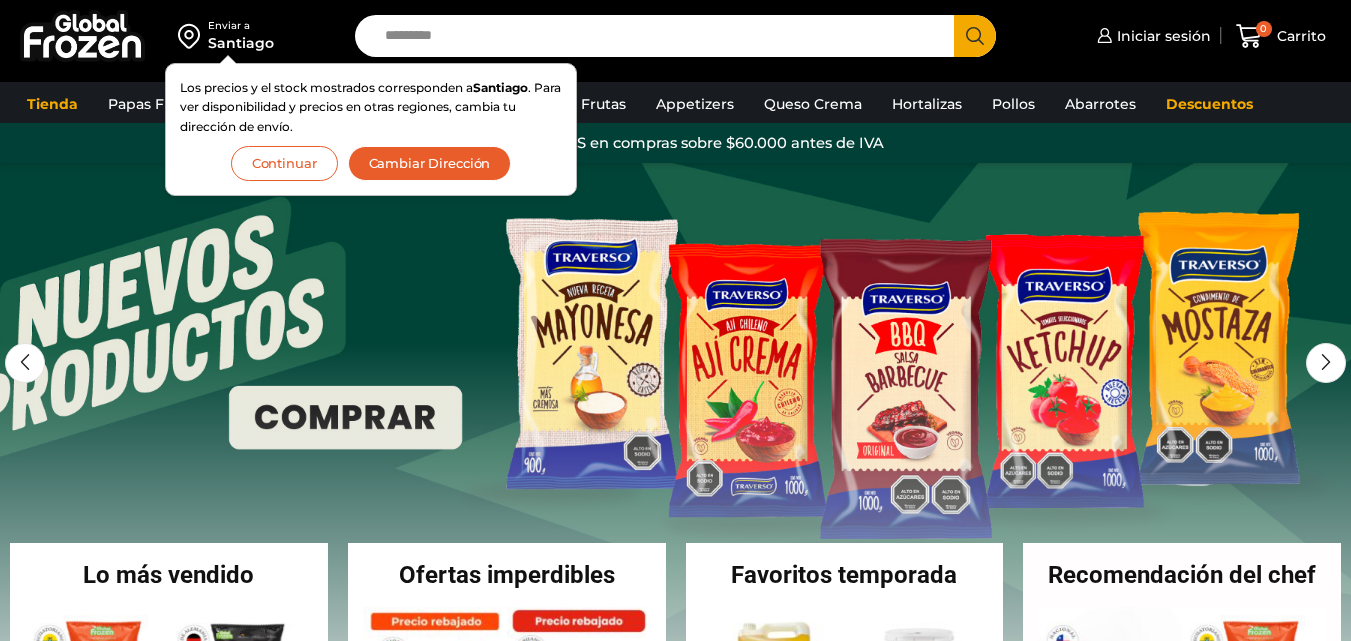 scroll, scrollTop: 0, scrollLeft: 0, axis: both 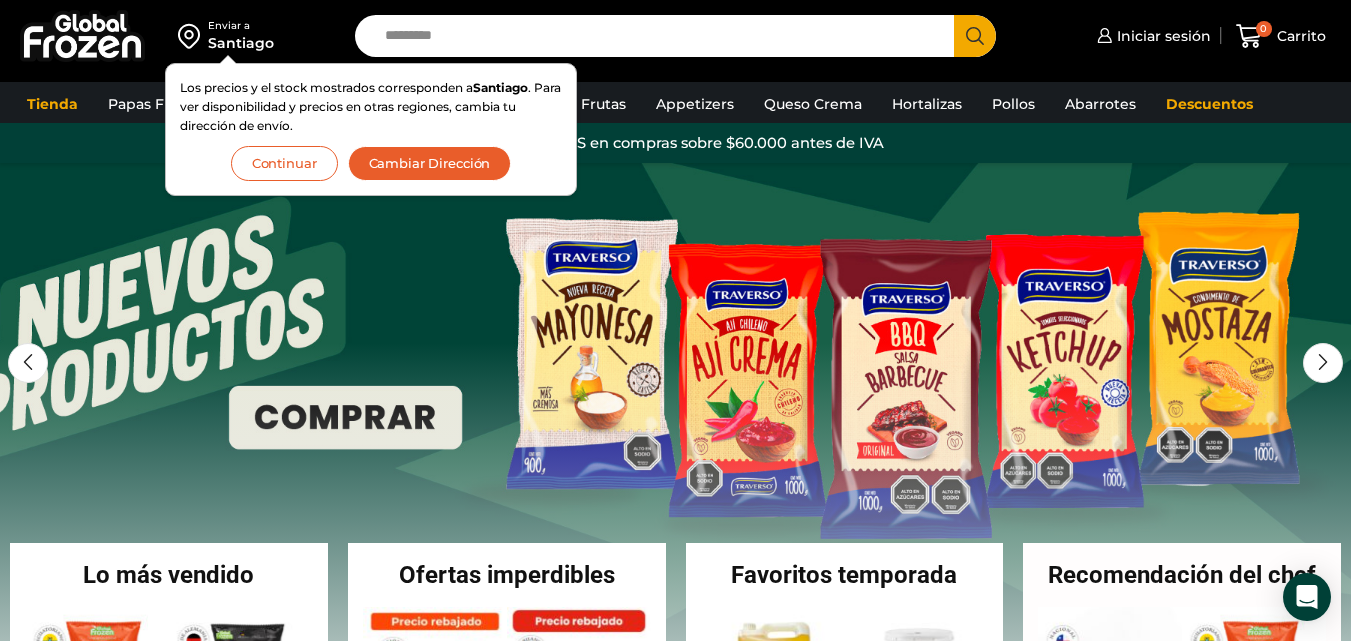 click on "Cambiar Dirección" at bounding box center (430, 163) 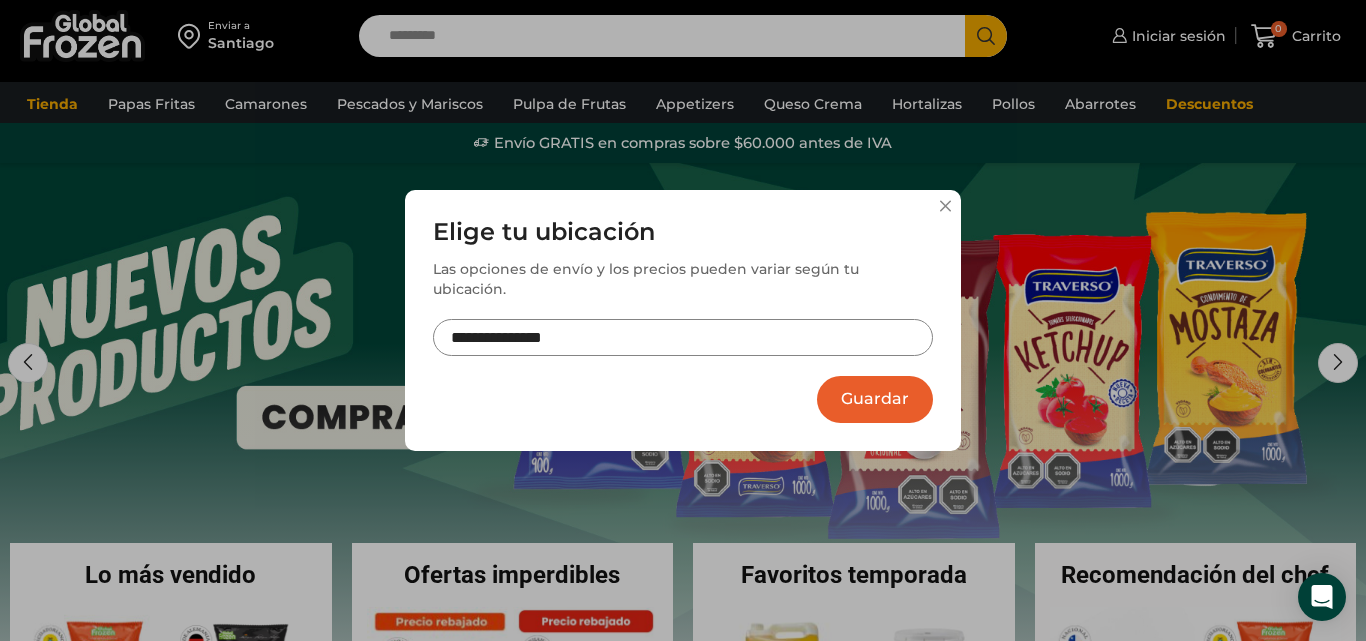 click on "**********" at bounding box center [683, 337] 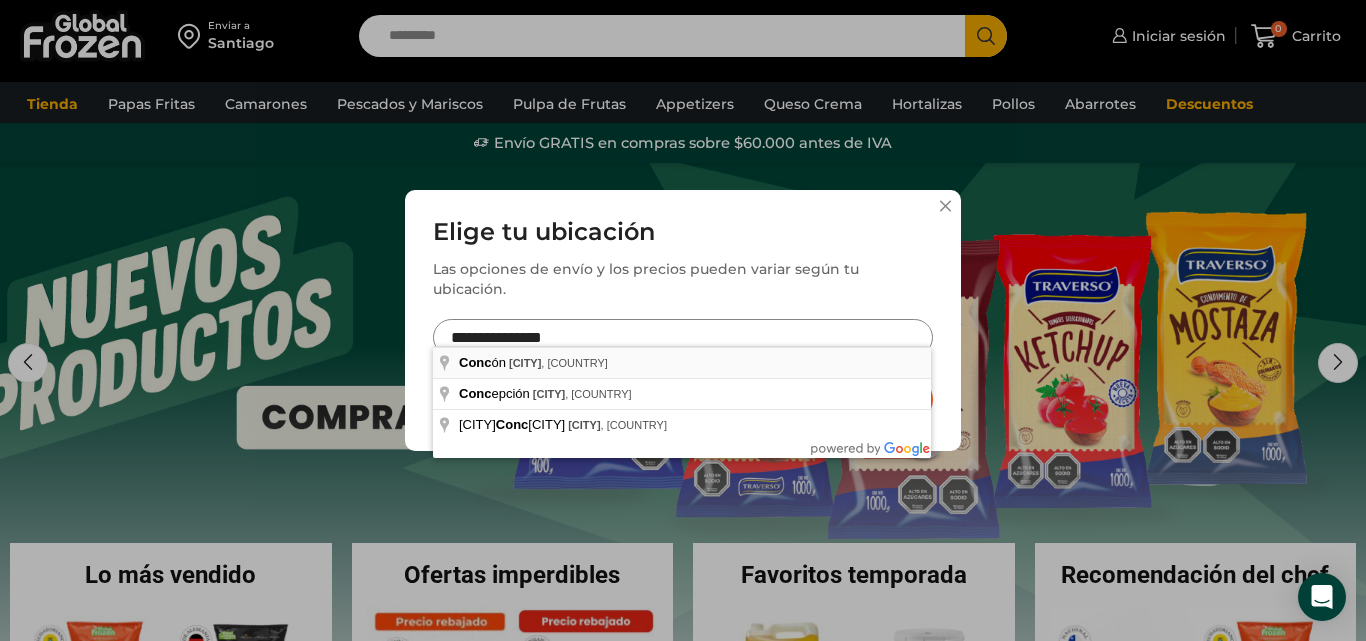 type on "**********" 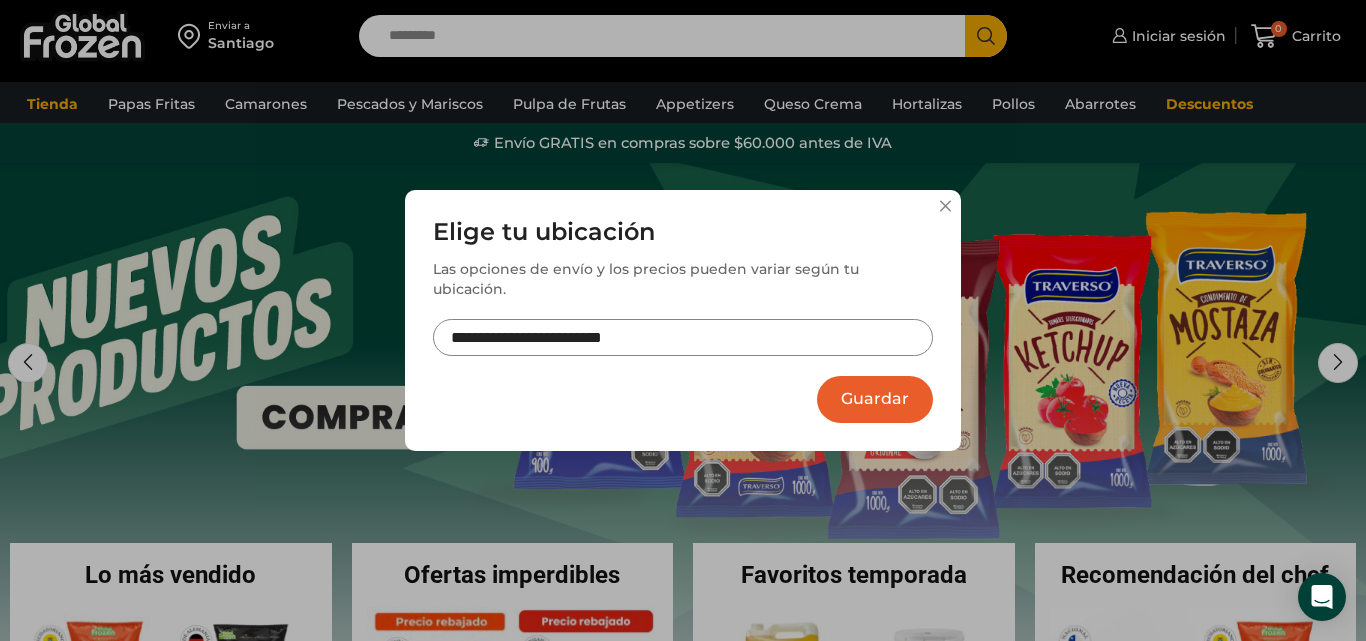 click on "Guardar" at bounding box center (875, 399) 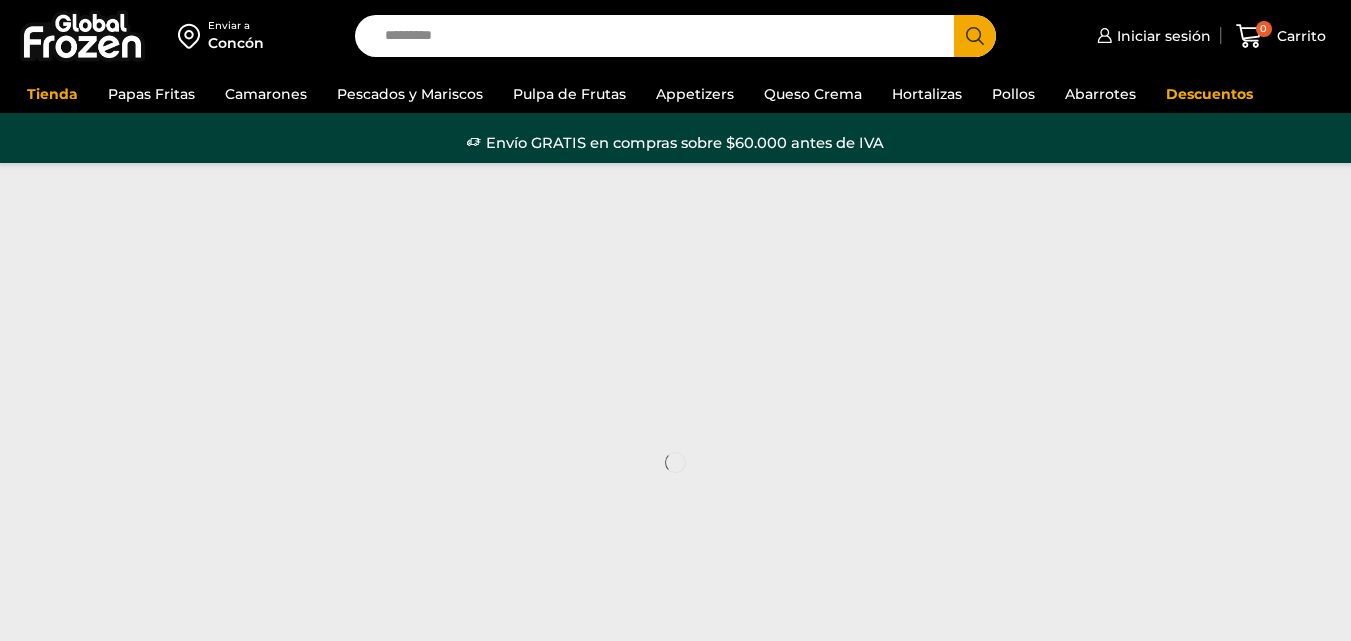 scroll, scrollTop: 0, scrollLeft: 0, axis: both 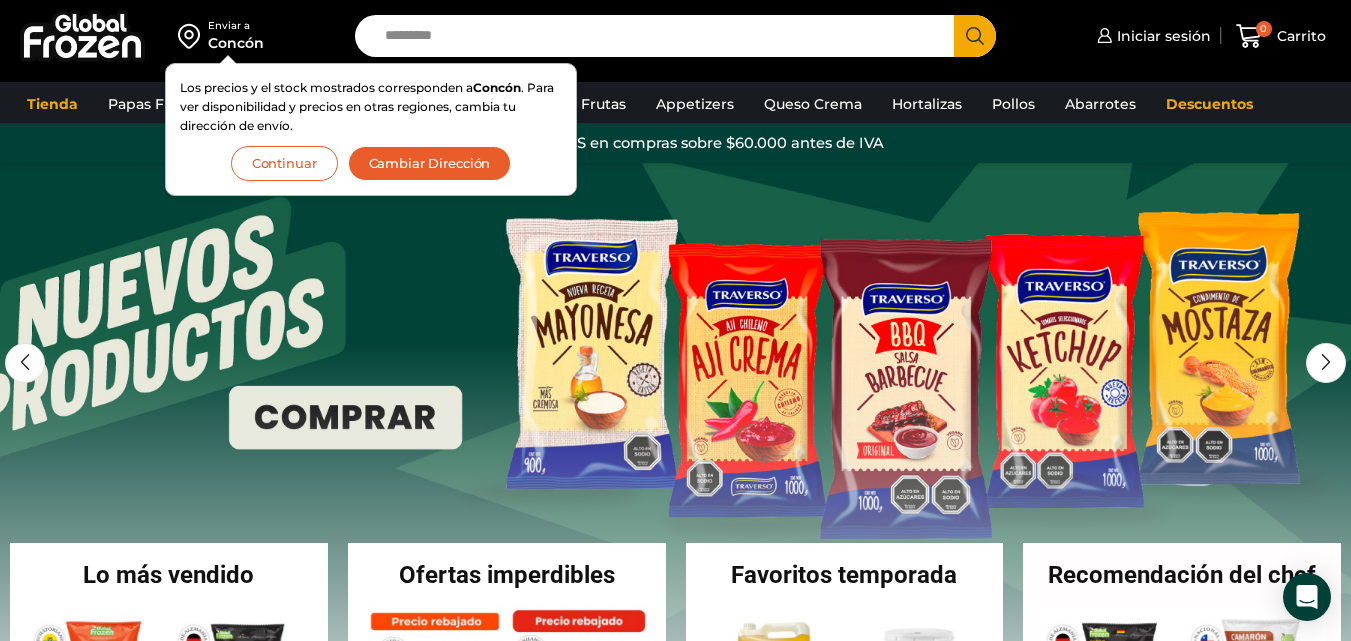 click at bounding box center [675, 463] 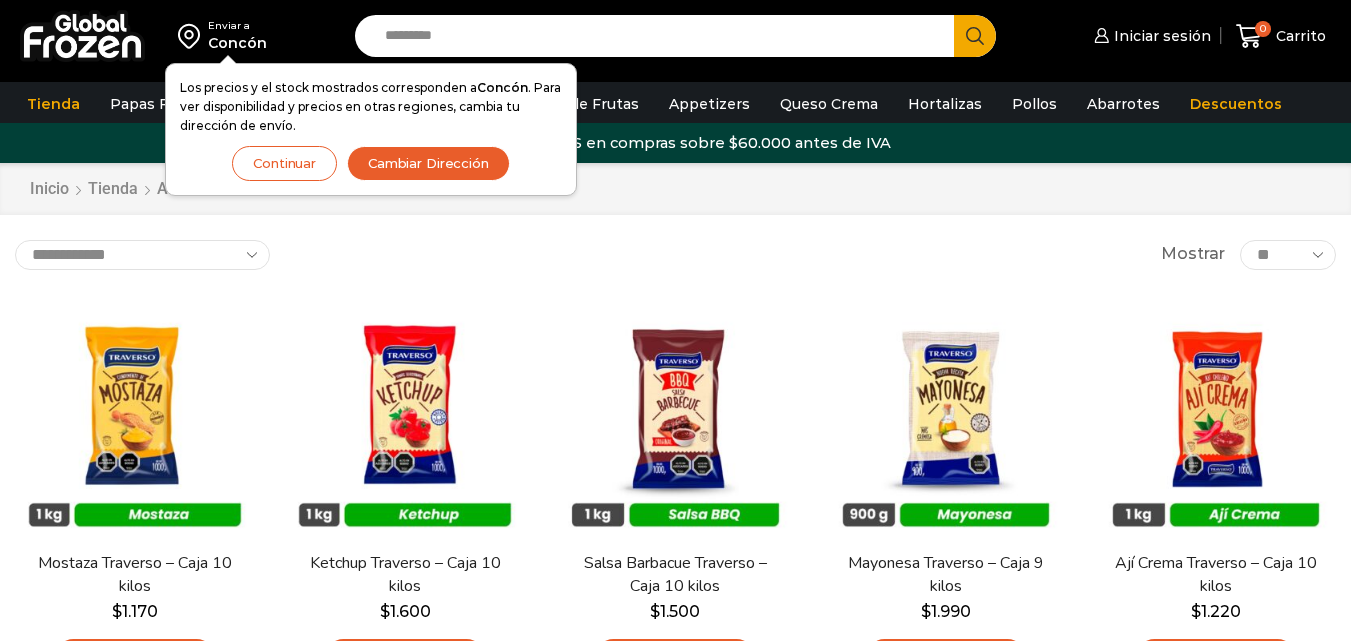 scroll, scrollTop: 0, scrollLeft: 0, axis: both 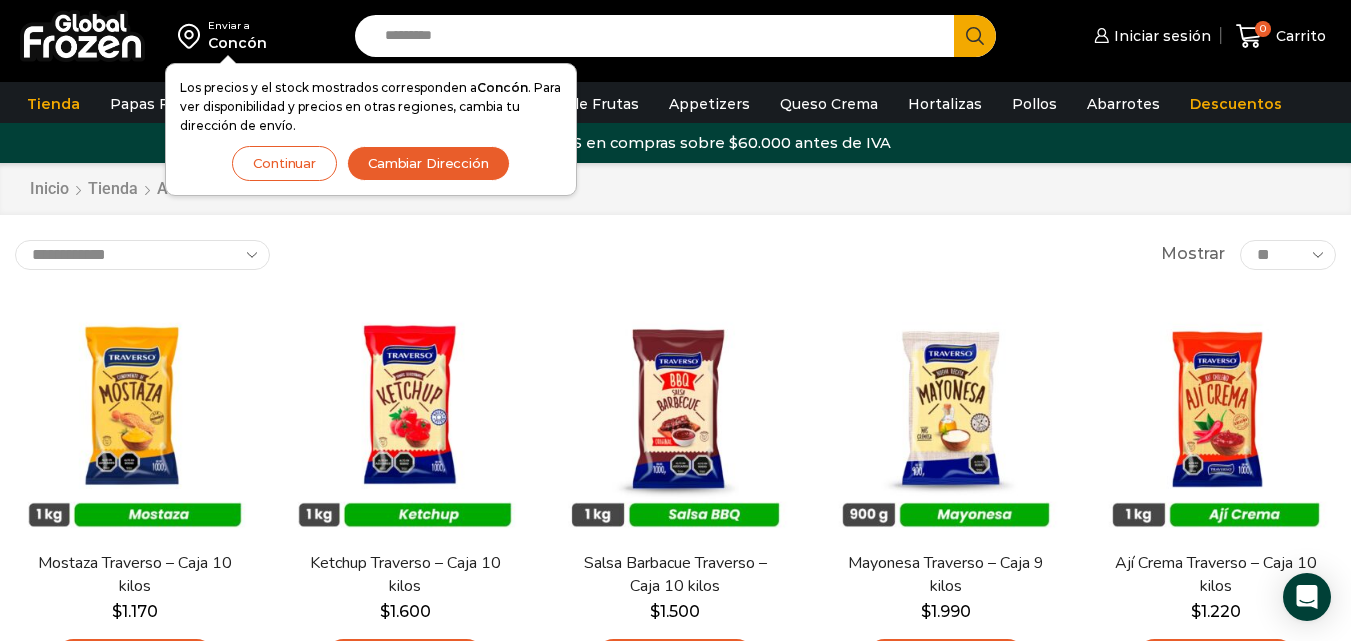 click on "Continuar" at bounding box center [284, 163] 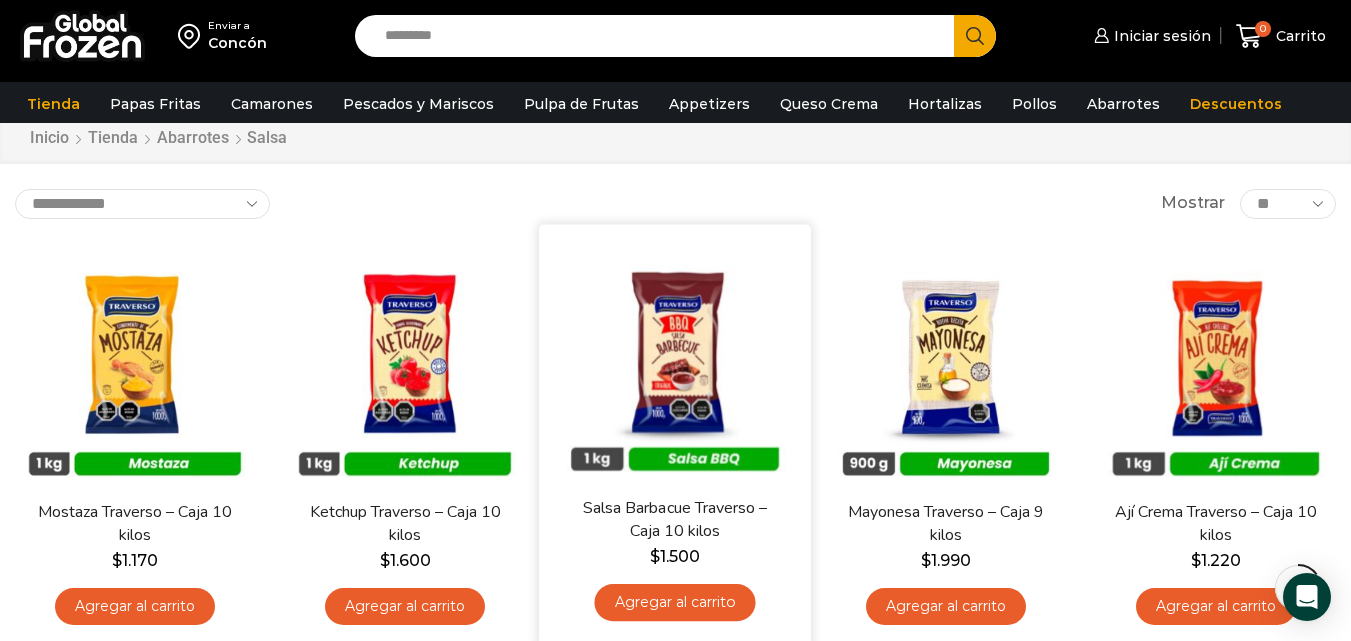 scroll, scrollTop: 0, scrollLeft: 0, axis: both 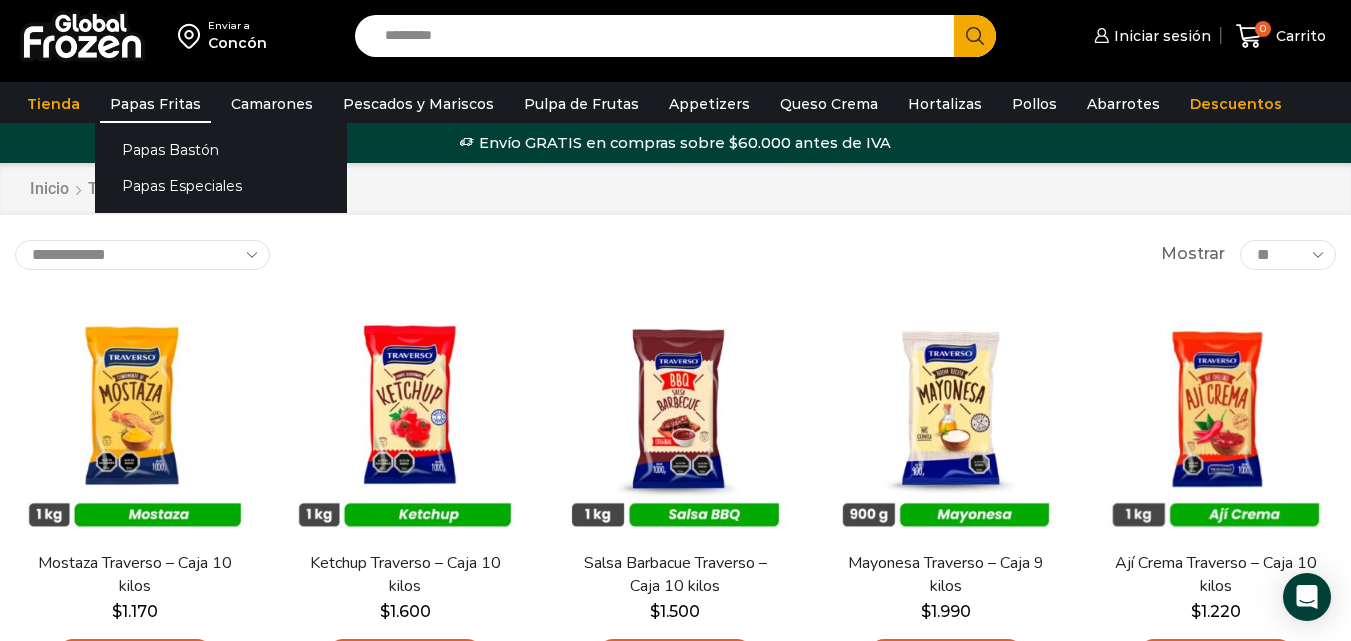 click on "Papas Fritas" at bounding box center (155, 104) 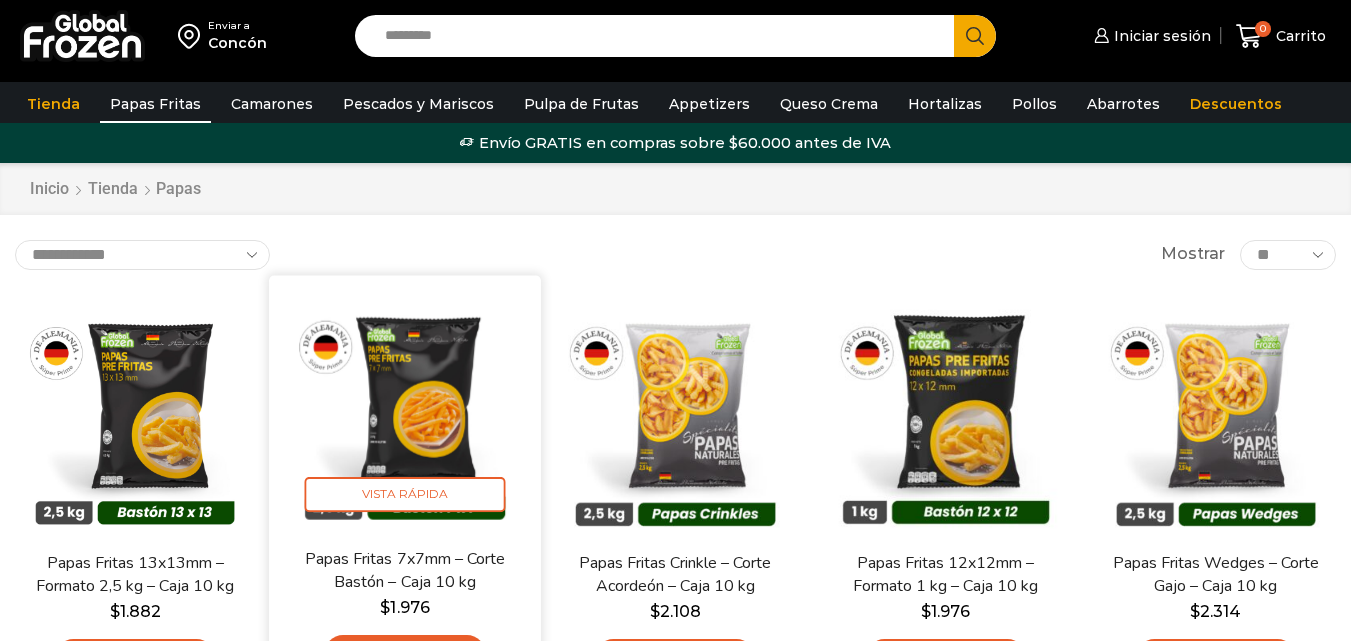 scroll, scrollTop: 0, scrollLeft: 0, axis: both 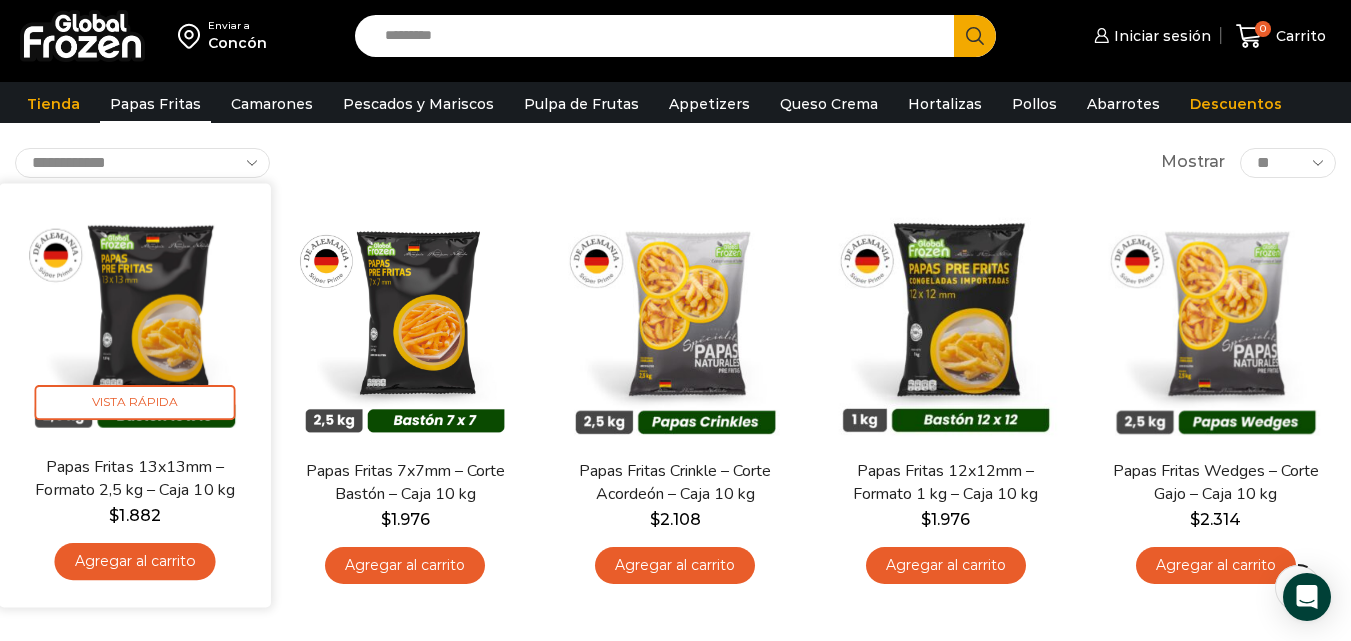 click on "Agregar al carrito" at bounding box center (135, 561) 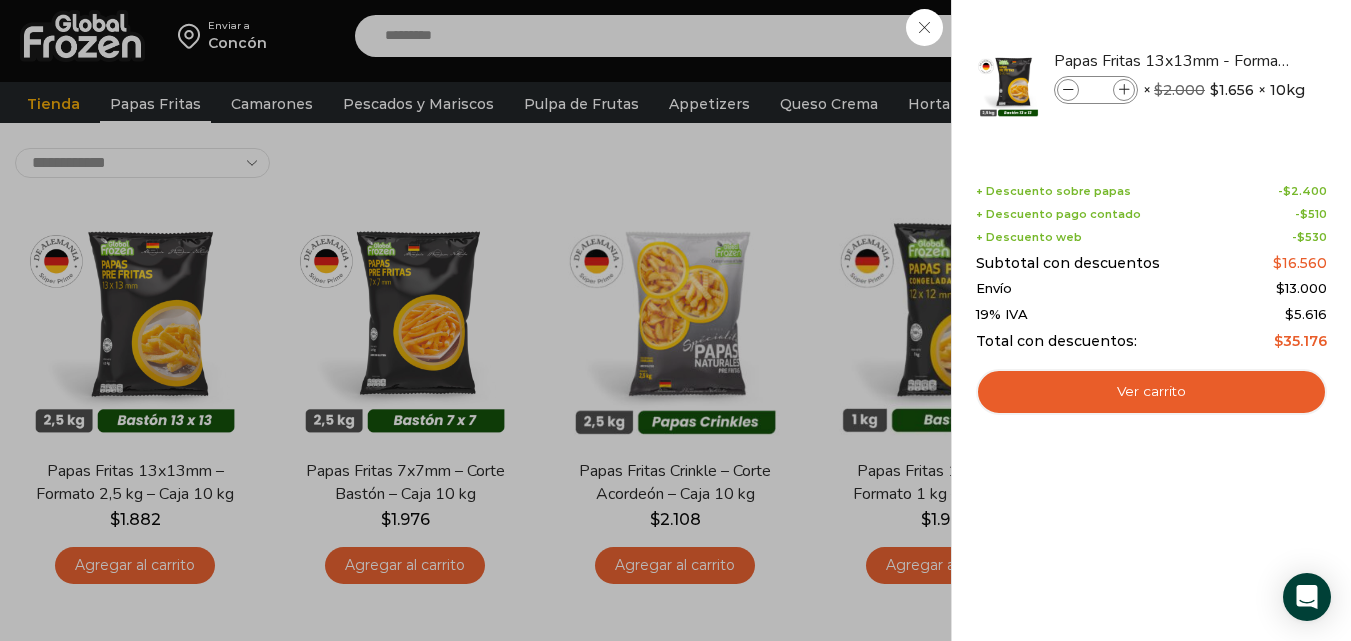 click on "1
Carrito
1
1
Shopping Cart
*" at bounding box center [1281, 36] 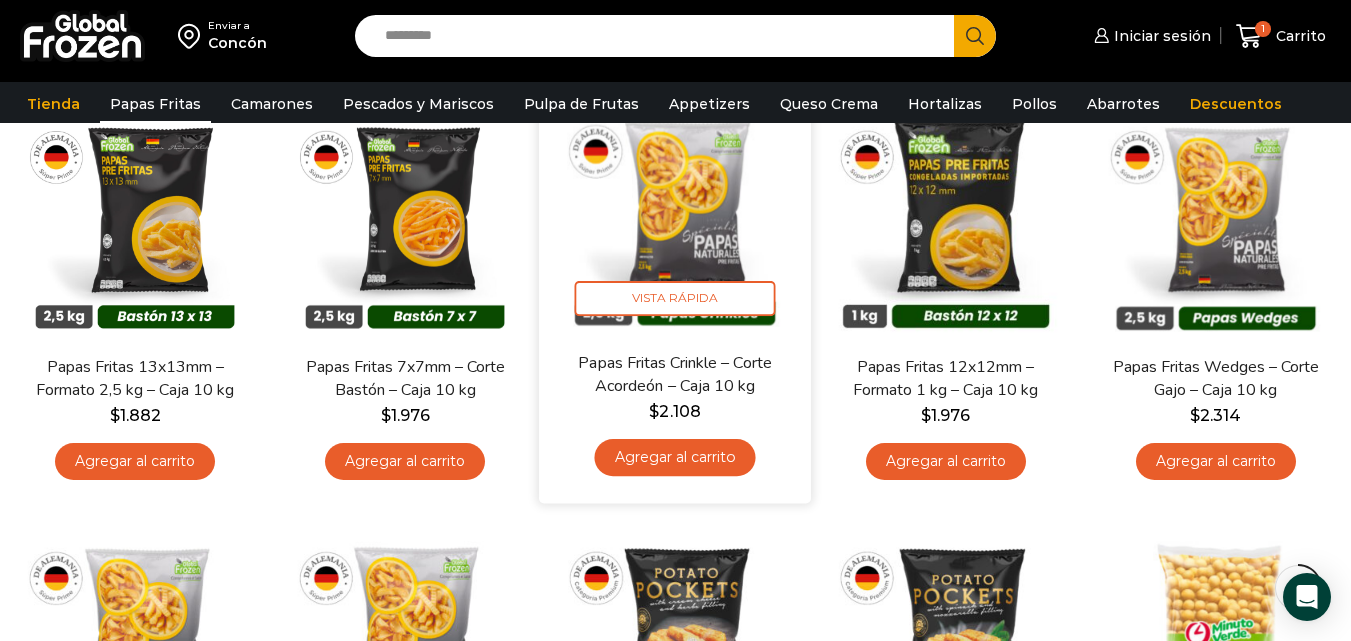 scroll, scrollTop: 202, scrollLeft: 0, axis: vertical 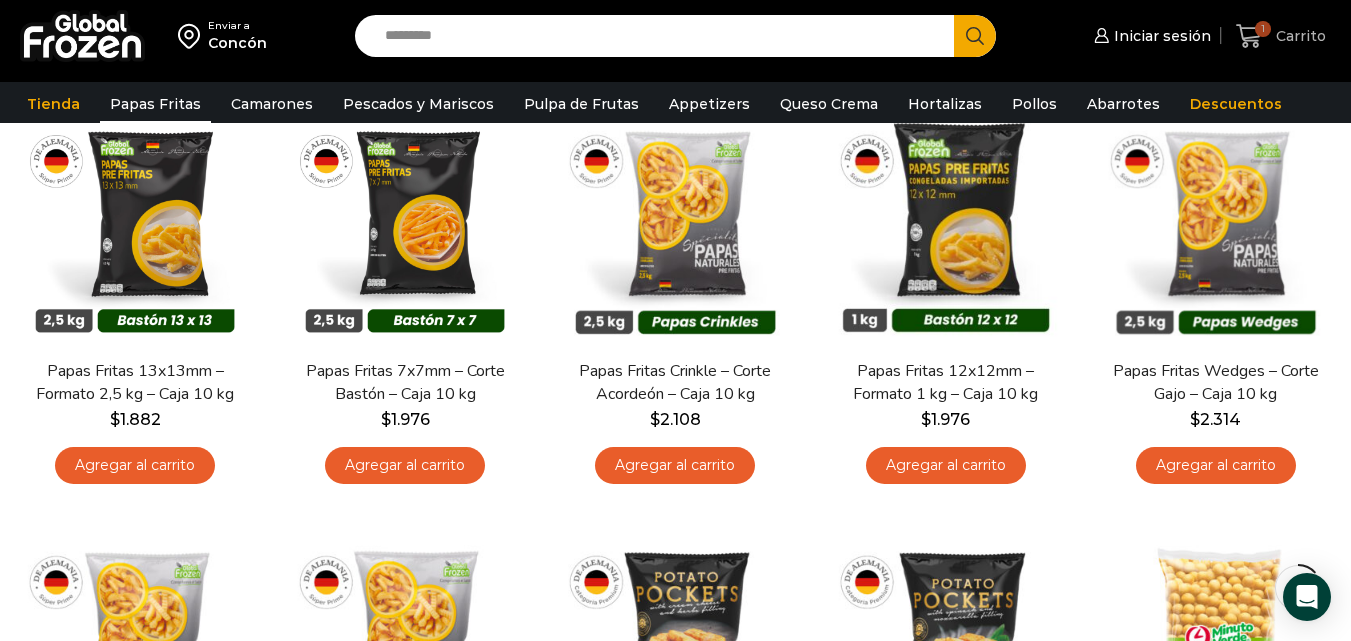 click at bounding box center [1249, 36] 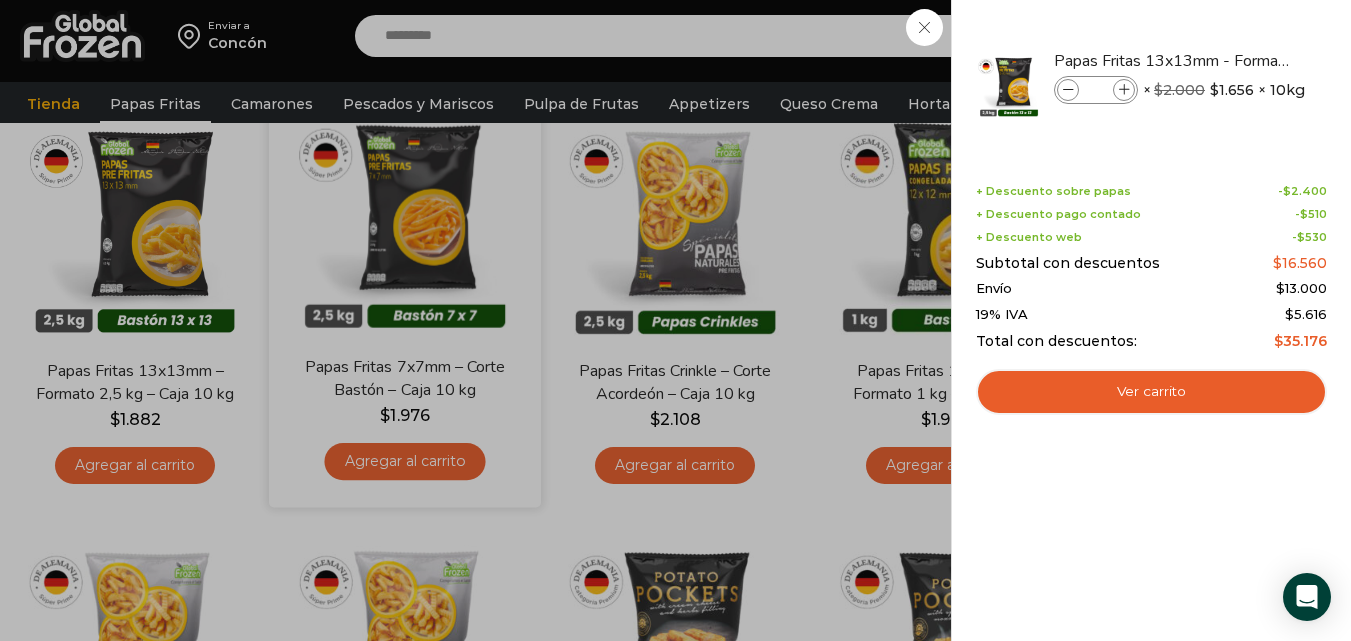 click on "1
Carrito
1
1
Shopping Cart
*" at bounding box center (1281, 36) 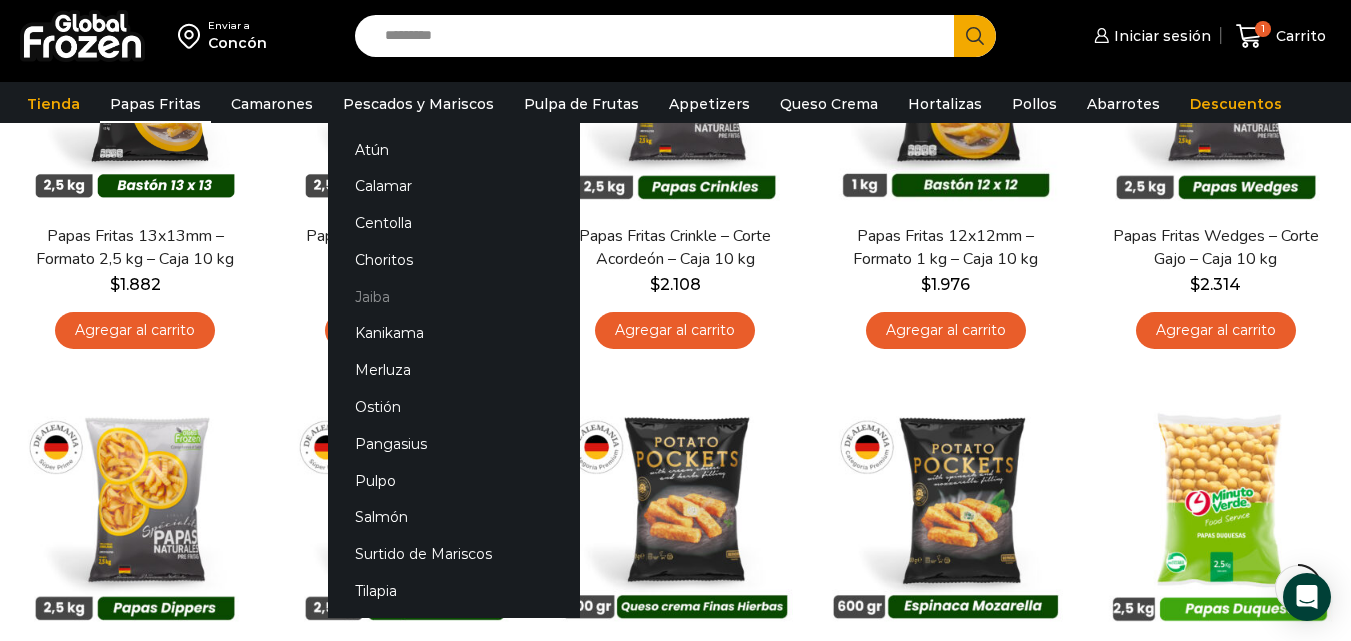 scroll, scrollTop: 302, scrollLeft: 0, axis: vertical 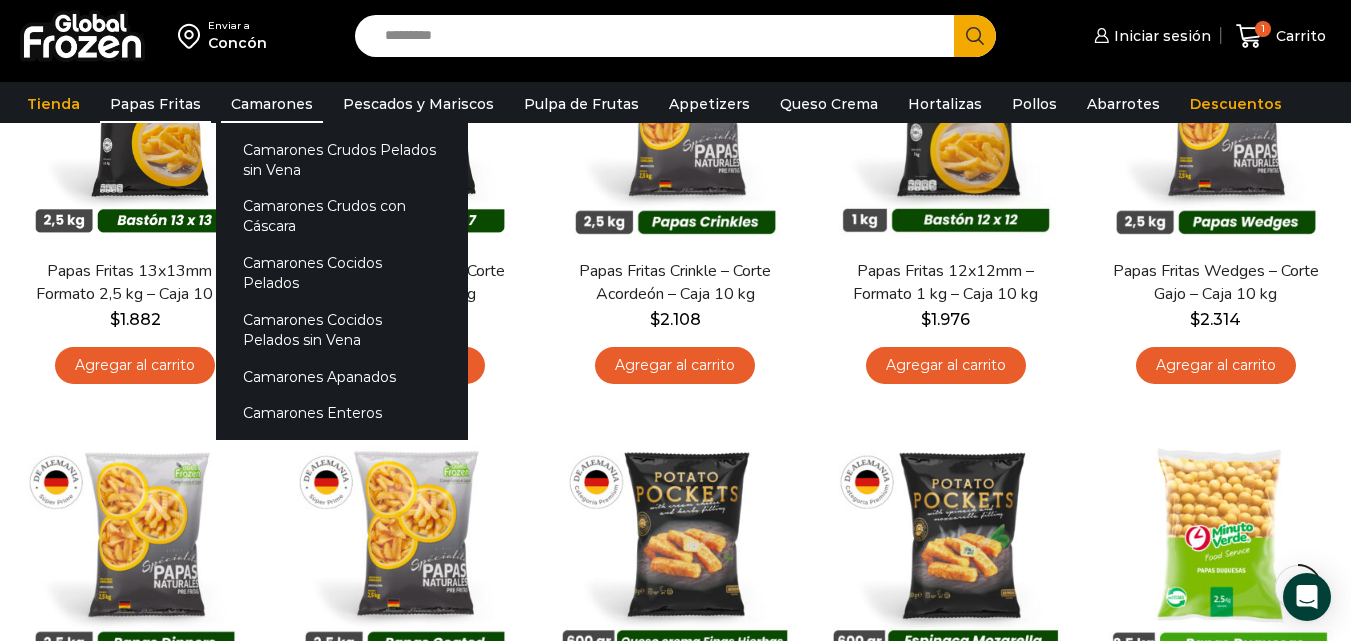 click on "Camarones" at bounding box center [272, 104] 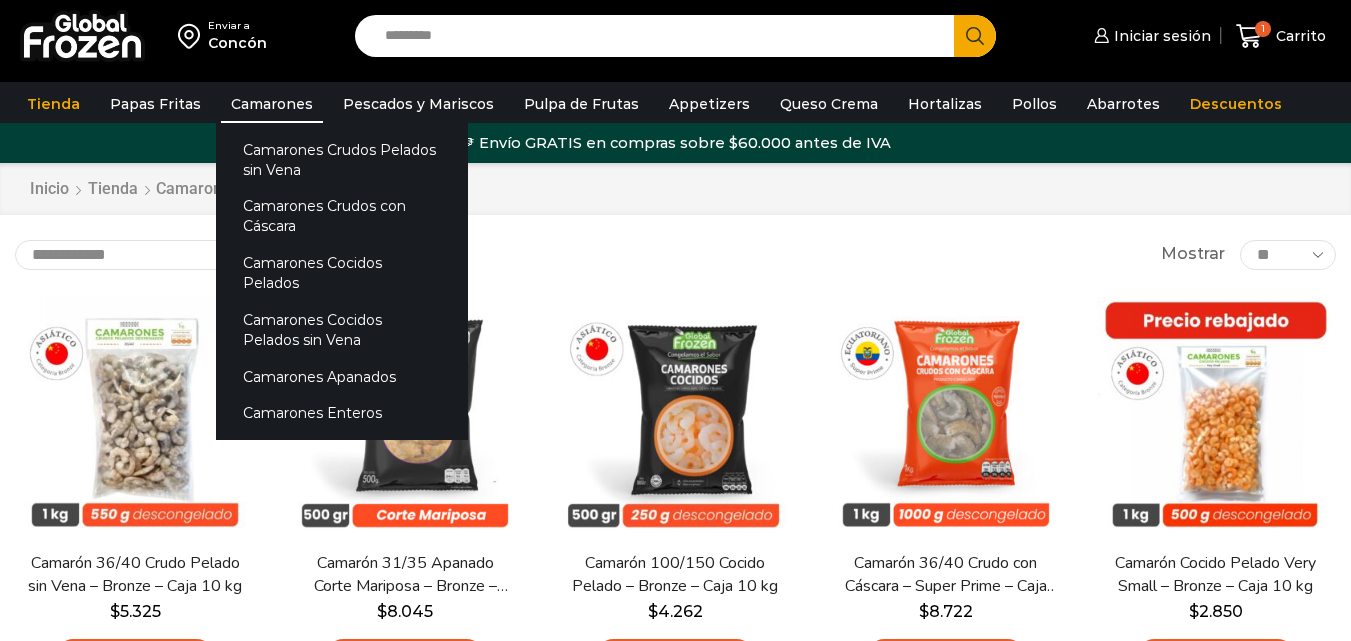 scroll, scrollTop: 0, scrollLeft: 0, axis: both 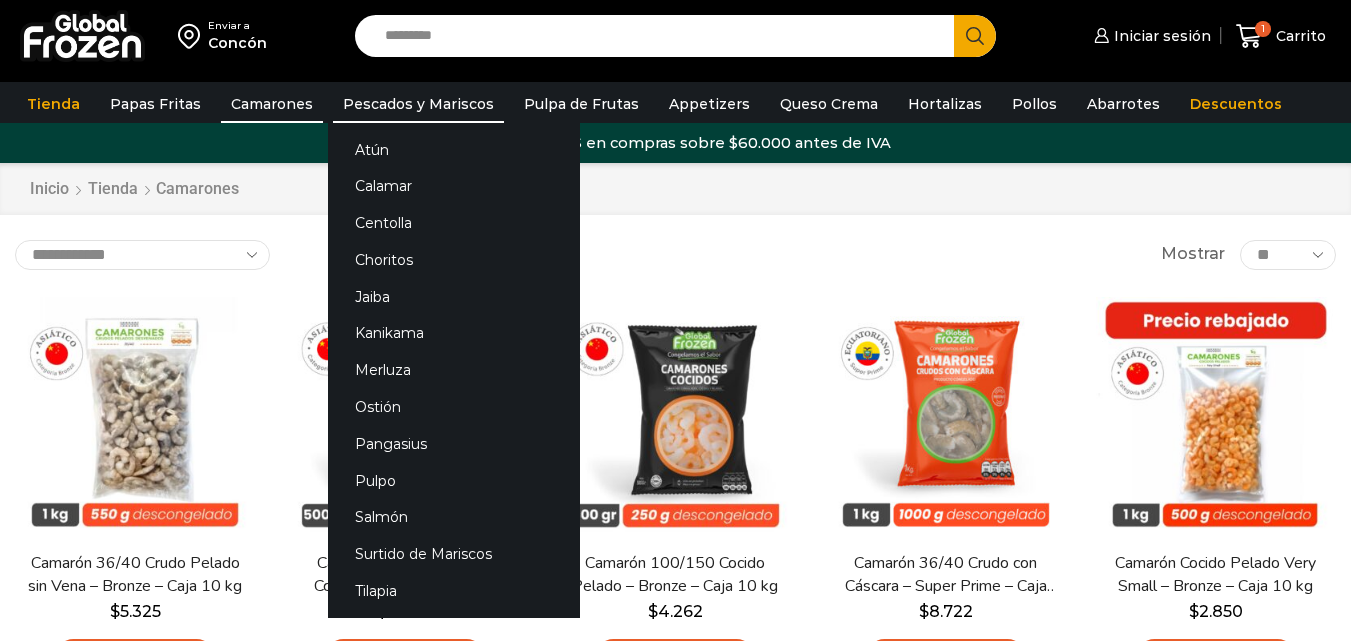click on "Pescados y Mariscos" at bounding box center [418, 104] 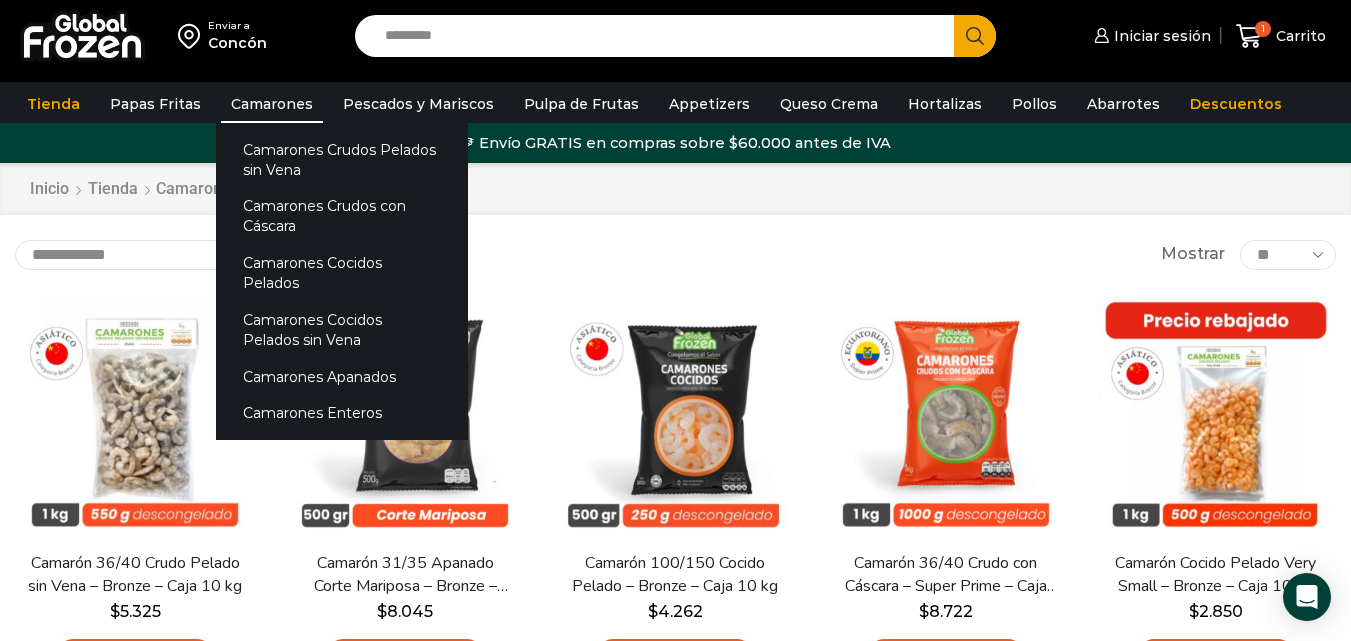 click on "Camarones" at bounding box center (272, 104) 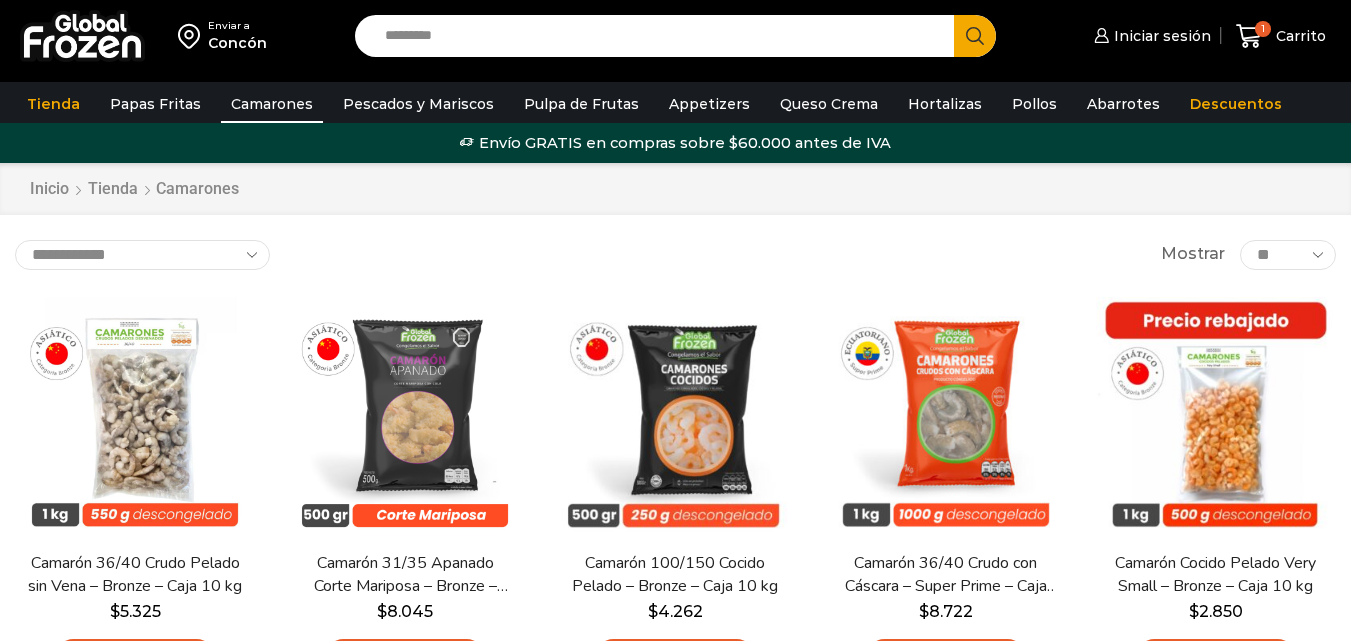 scroll, scrollTop: 0, scrollLeft: 0, axis: both 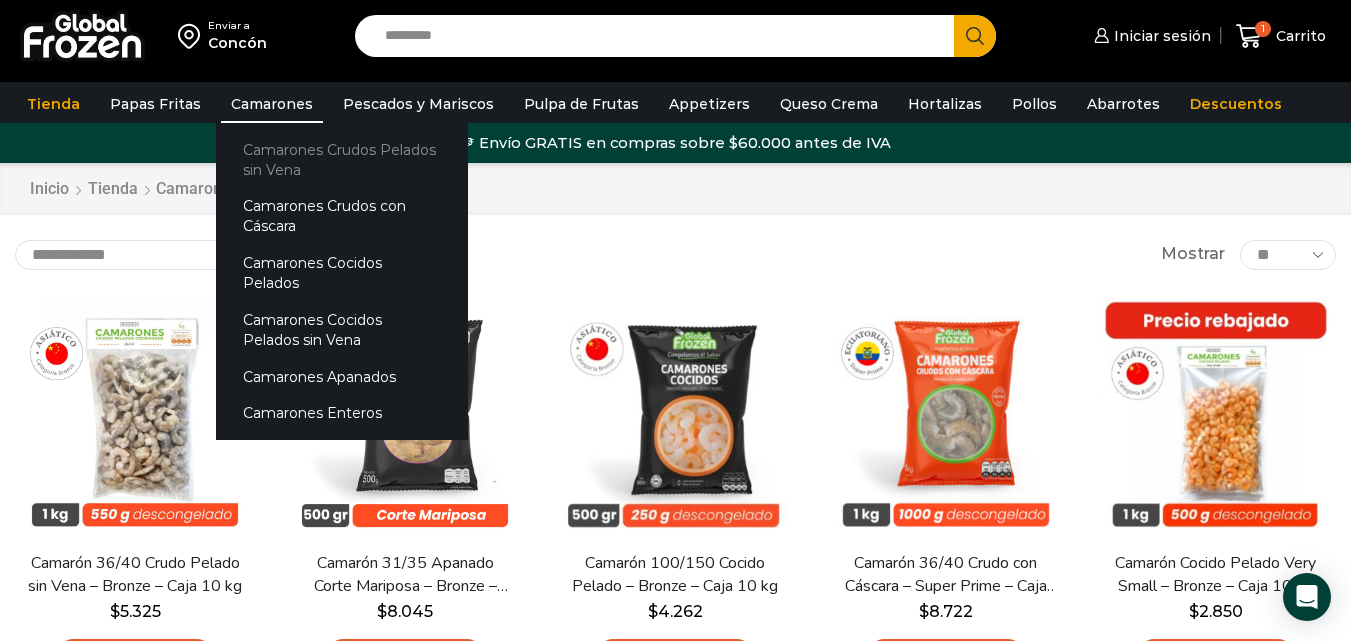 click on "Camarones Crudos Pelados sin Vena" at bounding box center [342, 159] 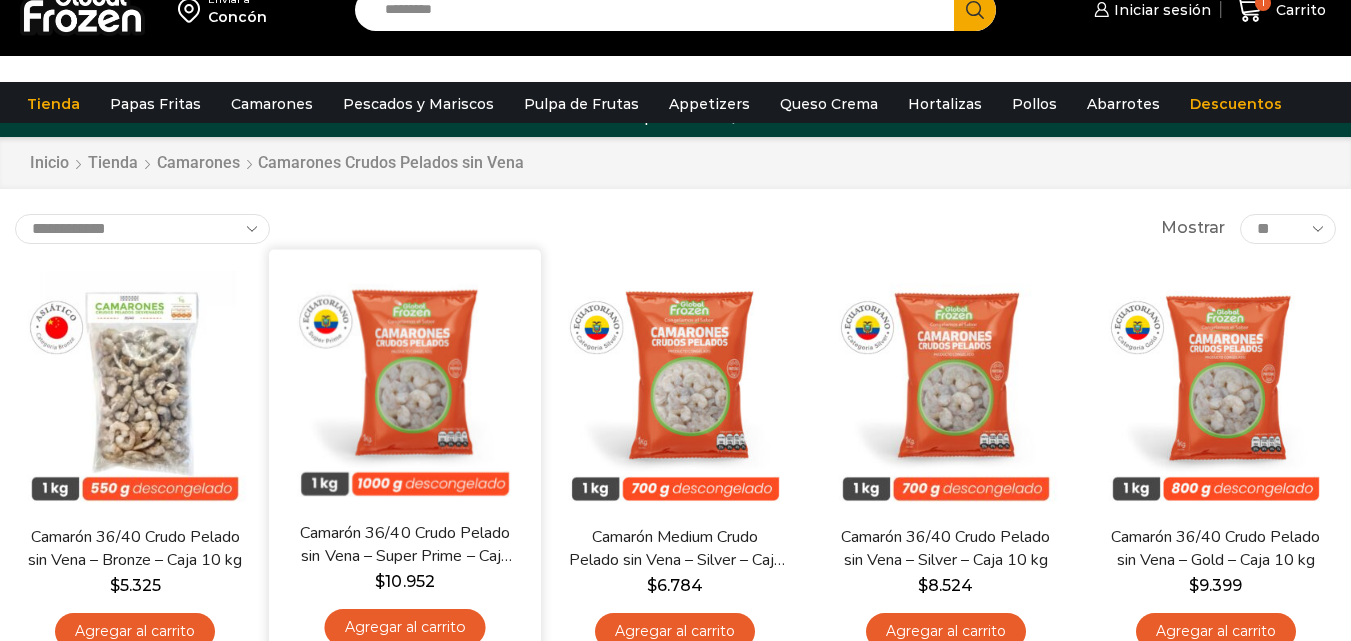 scroll, scrollTop: 0, scrollLeft: 0, axis: both 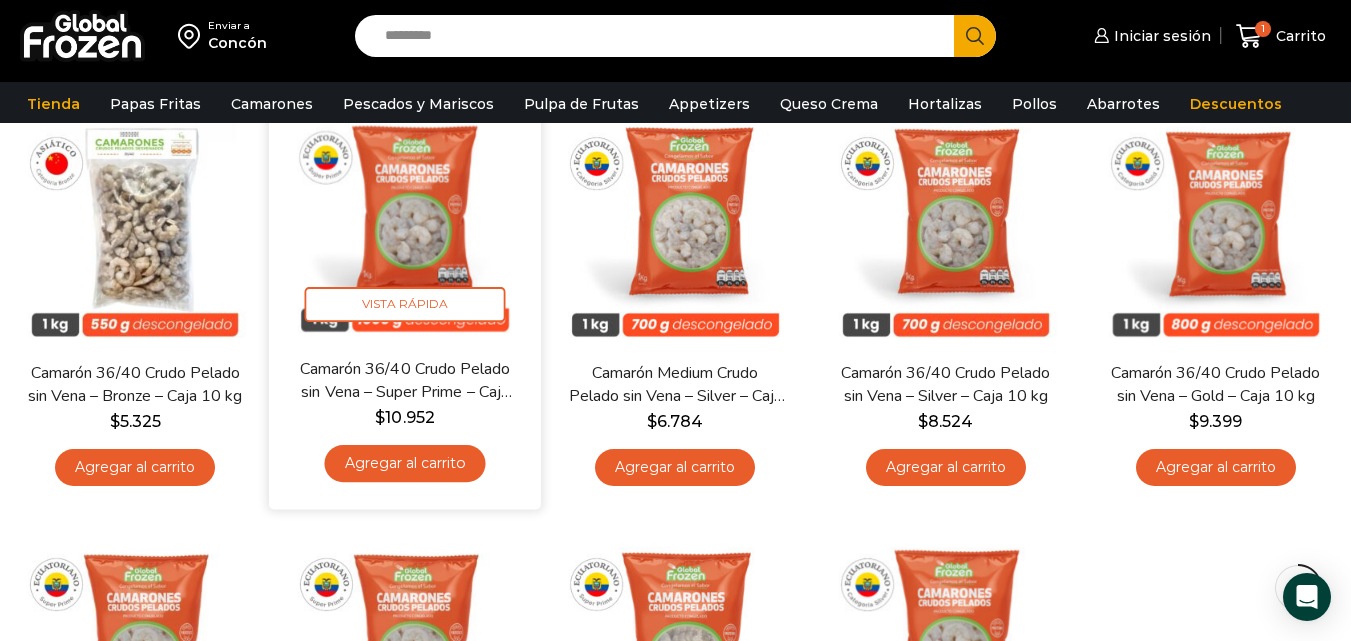 click on "Agregar al carrito" at bounding box center [405, 463] 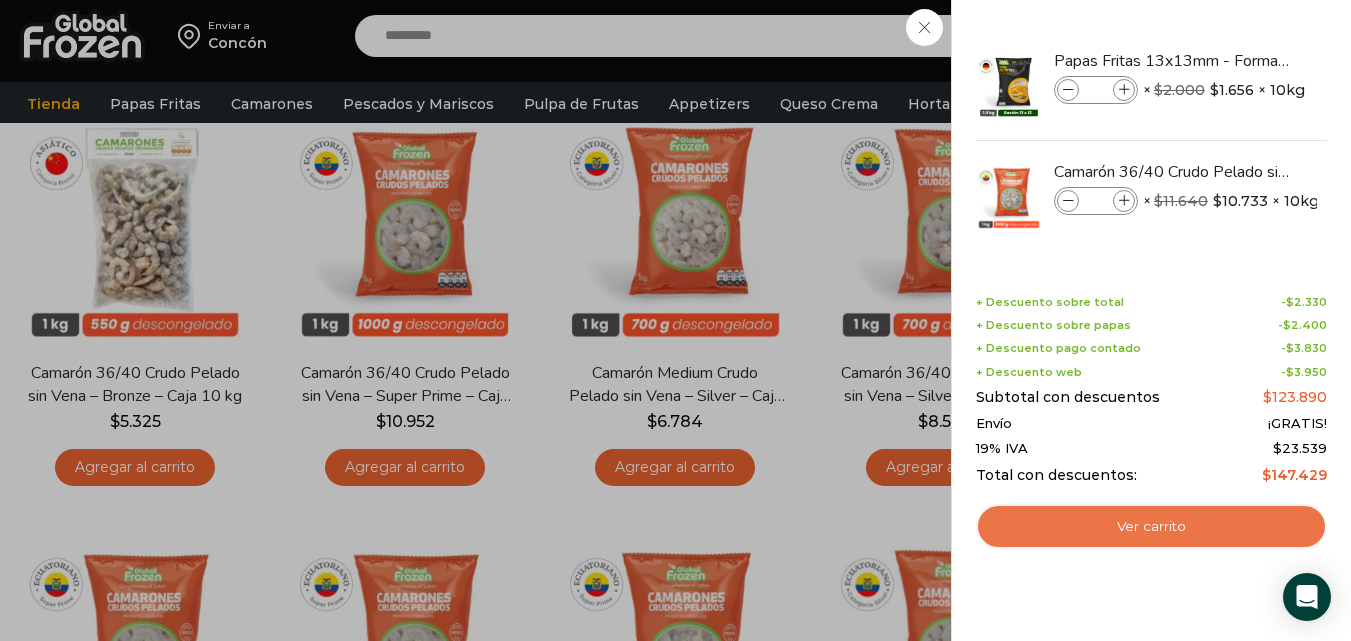 click on "Ver carrito" at bounding box center [1151, 527] 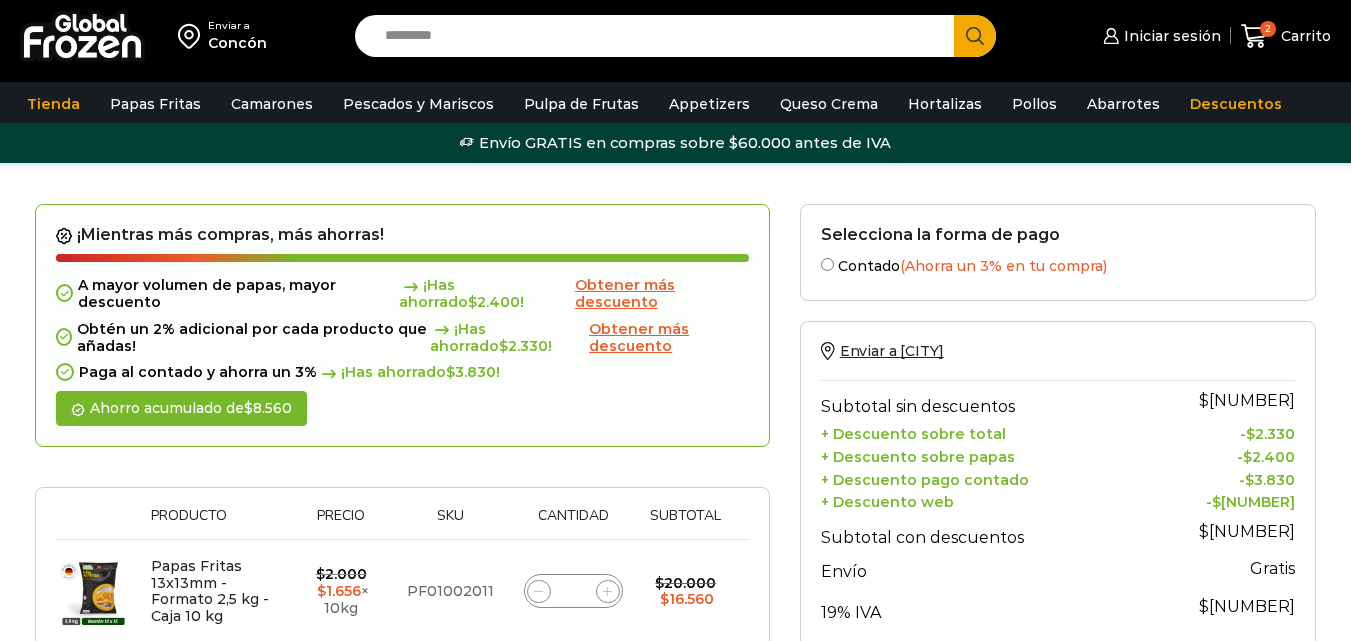 scroll, scrollTop: 0, scrollLeft: 0, axis: both 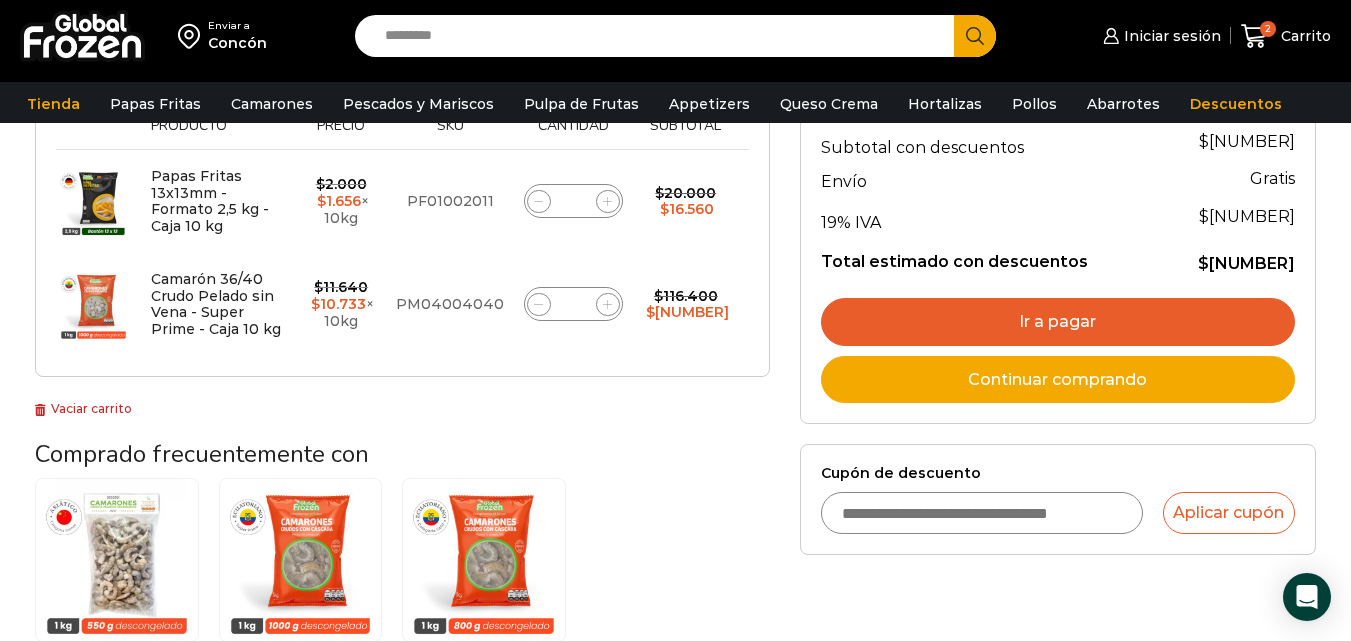 click on "Cupón de descuento" at bounding box center [982, 513] 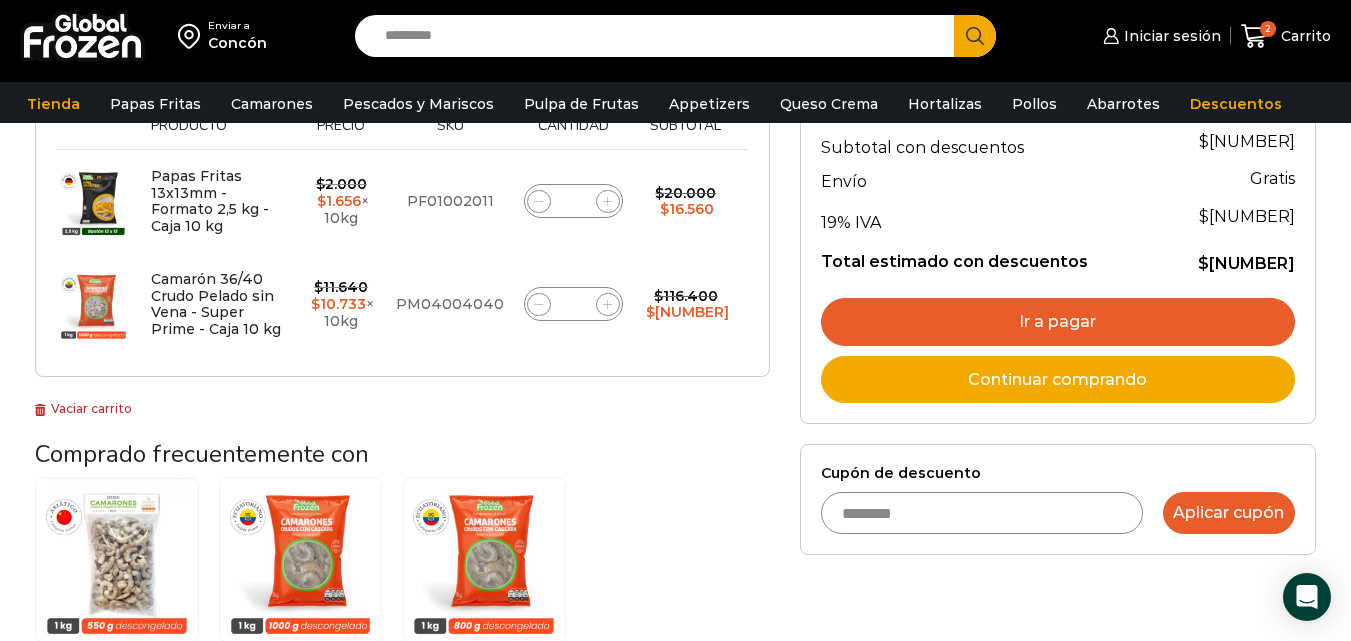 type on "********" 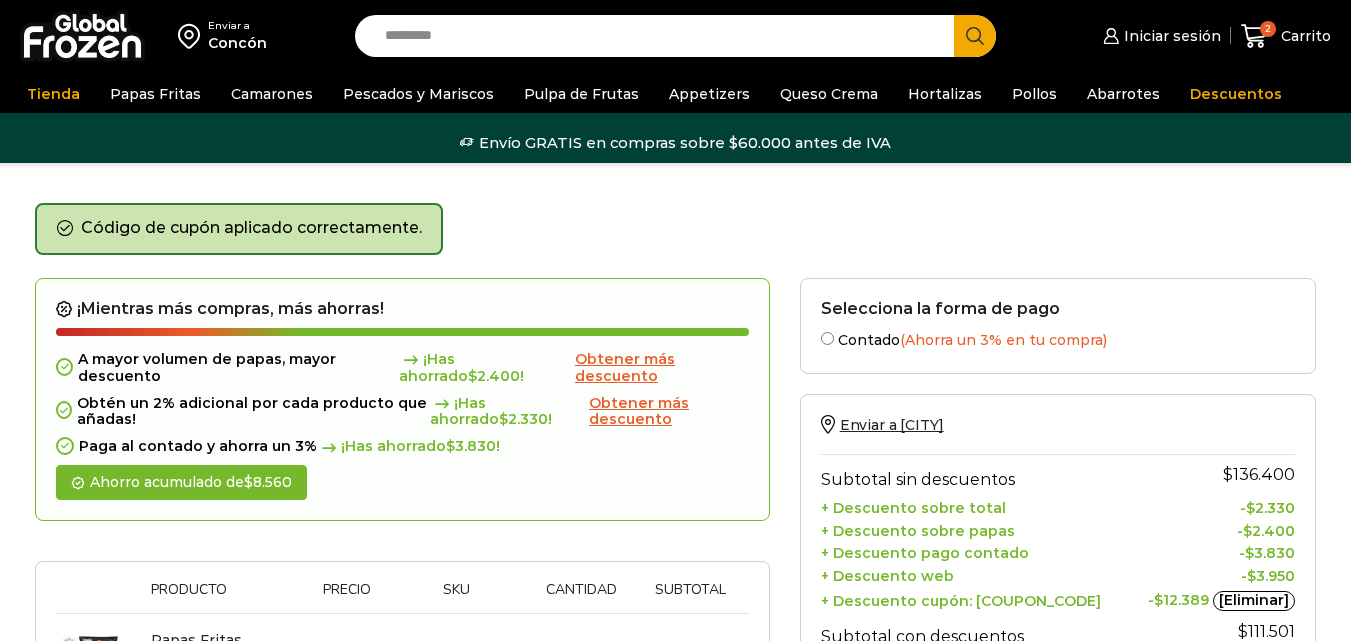 scroll, scrollTop: 0, scrollLeft: 0, axis: both 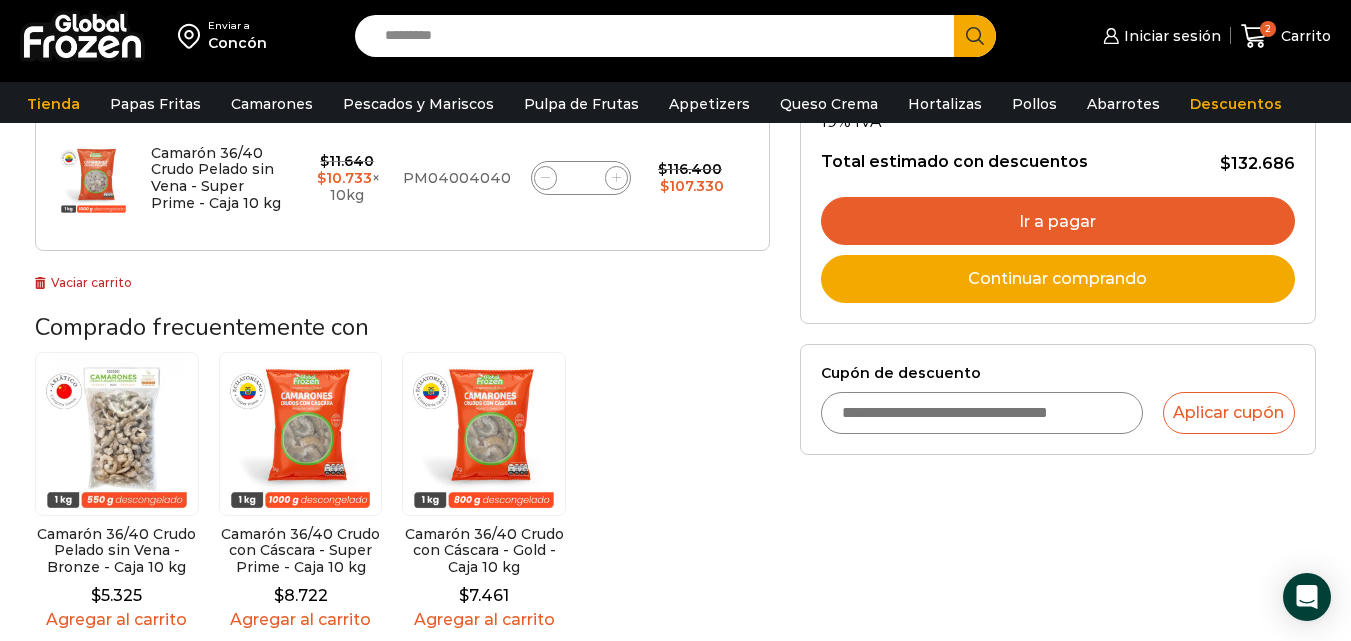 click on "Ir a pagar" at bounding box center [1058, 221] 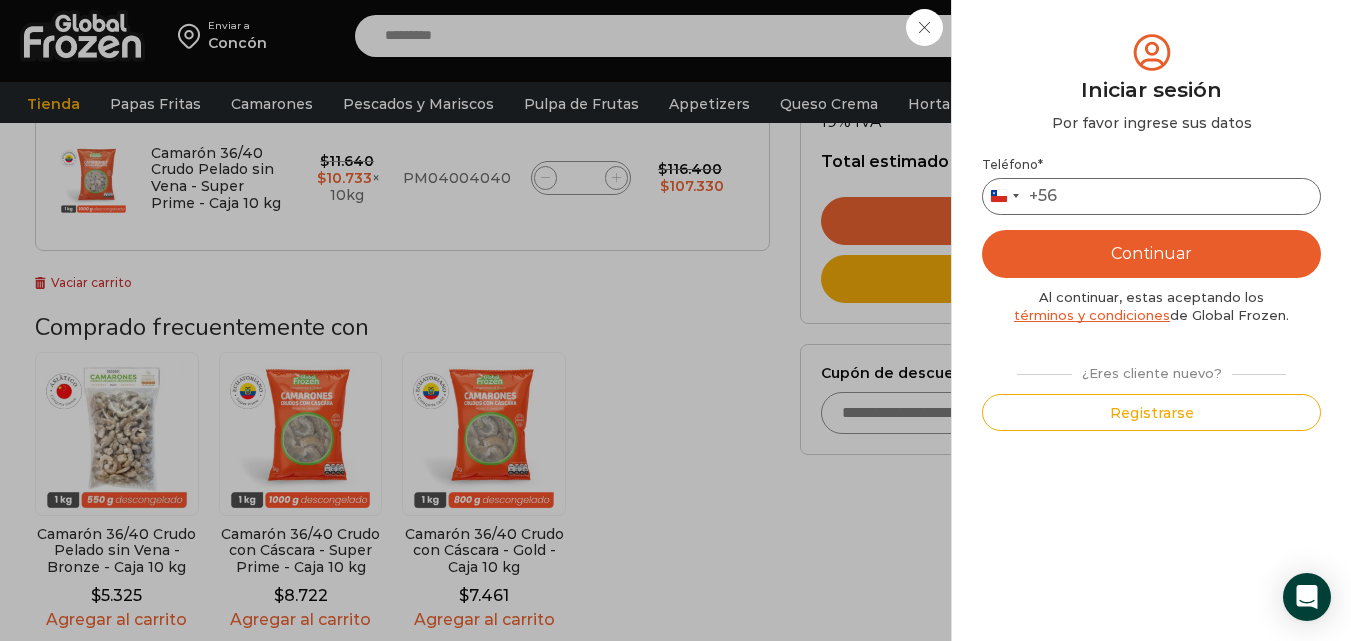 click on "Teléfono
*" at bounding box center [1151, 196] 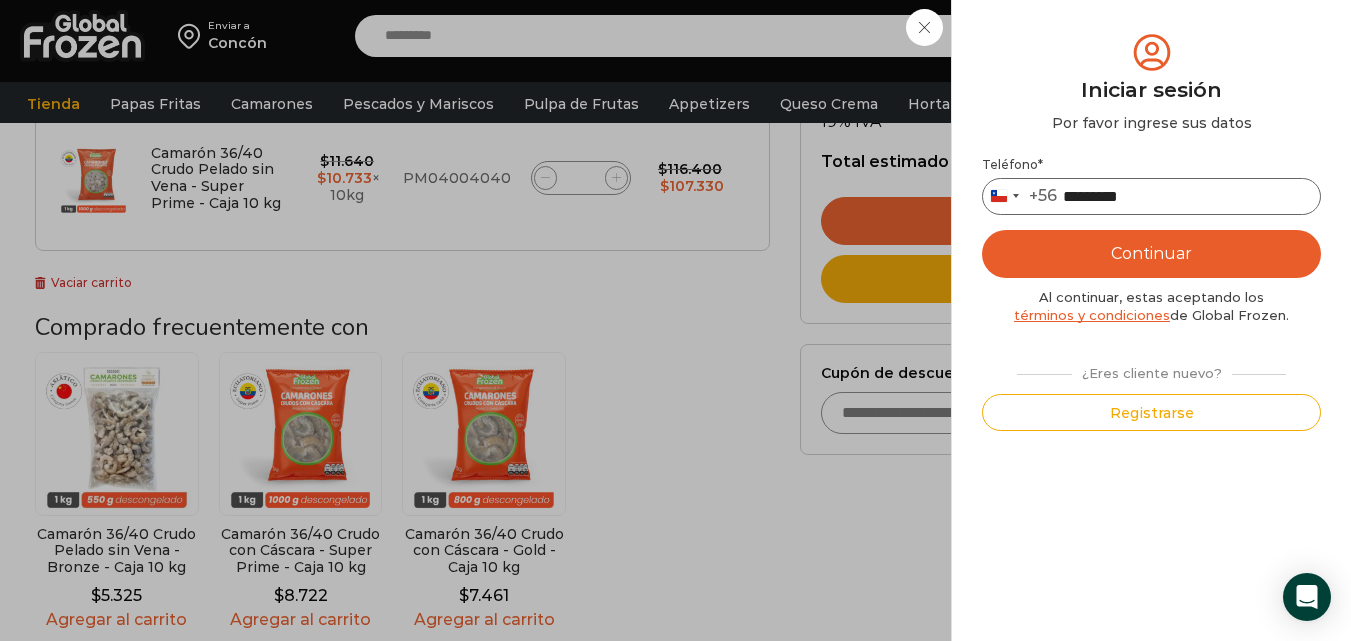 type on "*********" 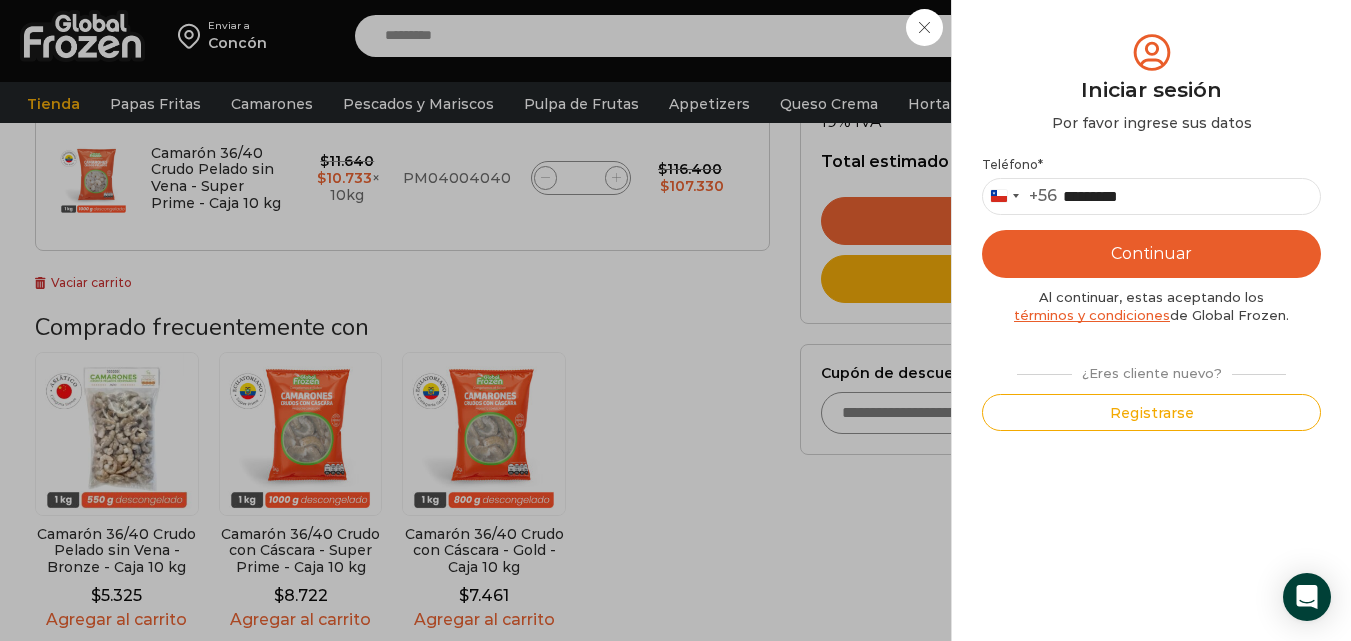 click on "Continuar" at bounding box center (1151, 254) 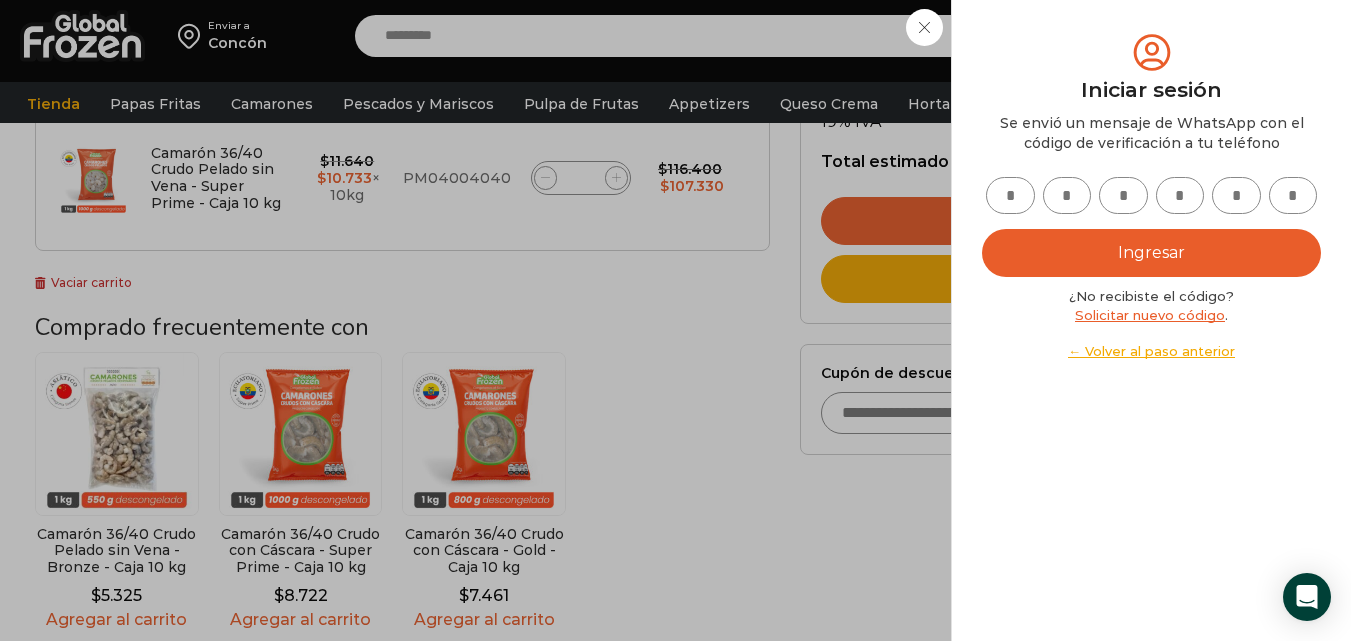click at bounding box center [1010, 195] 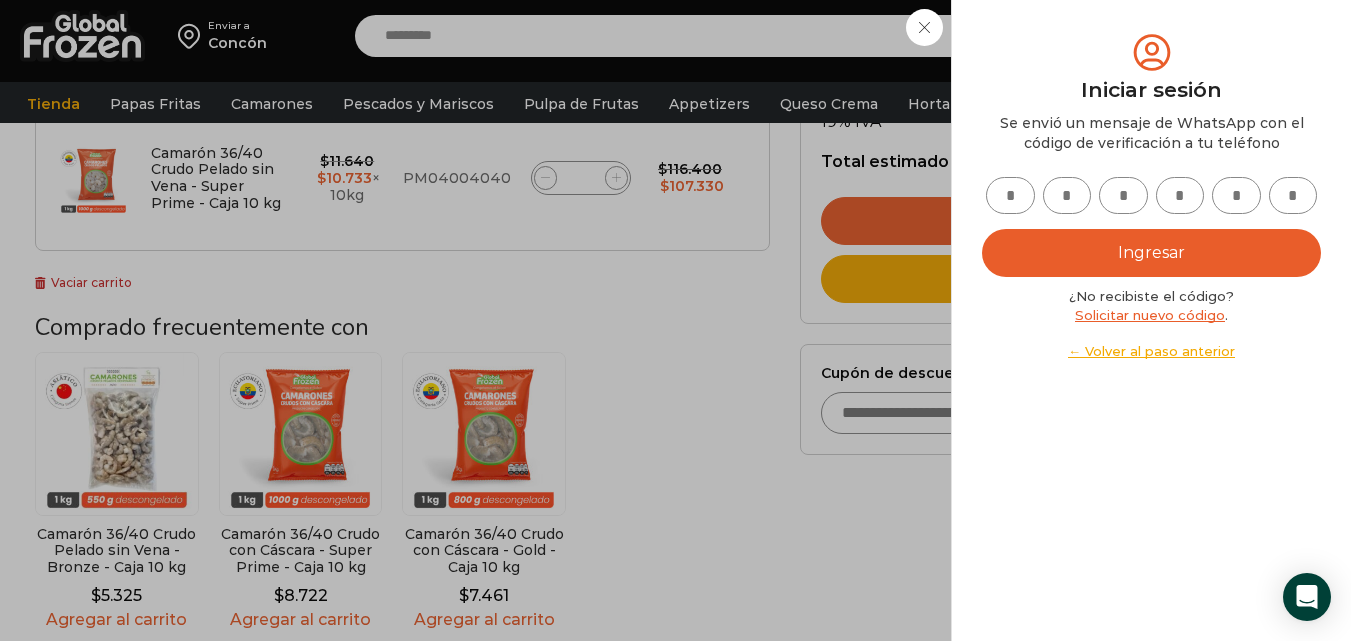 type on "*" 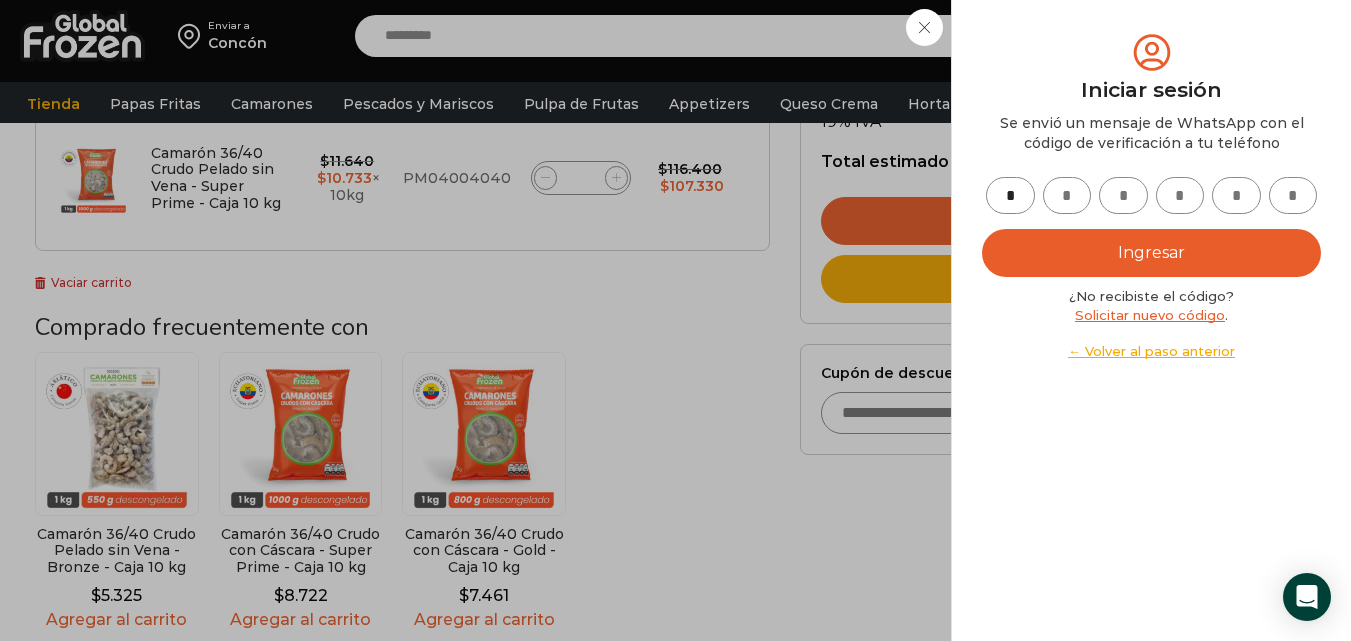 type on "*" 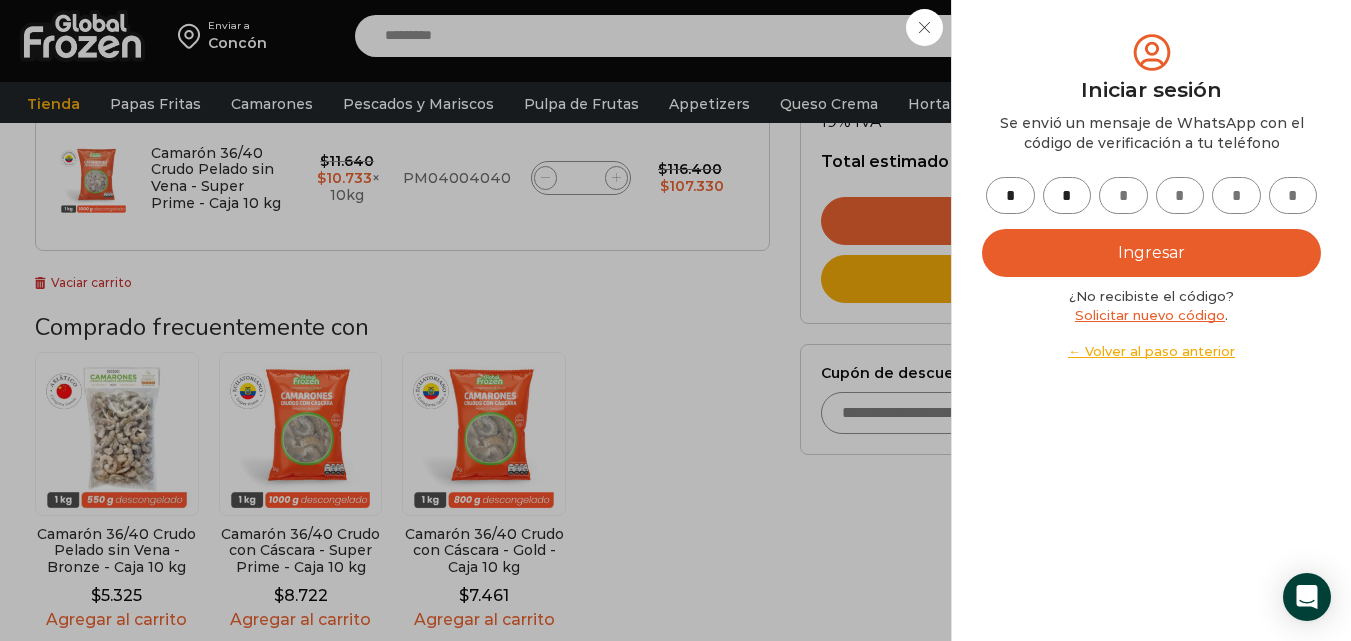 type on "*" 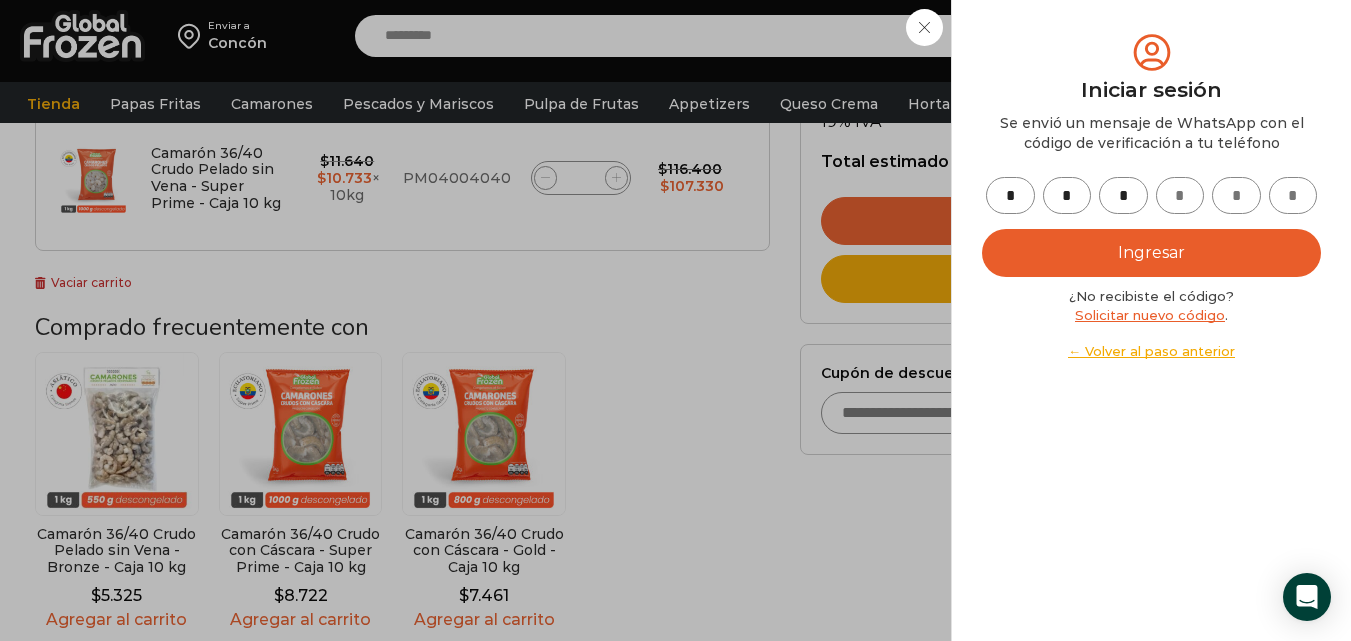 type on "*" 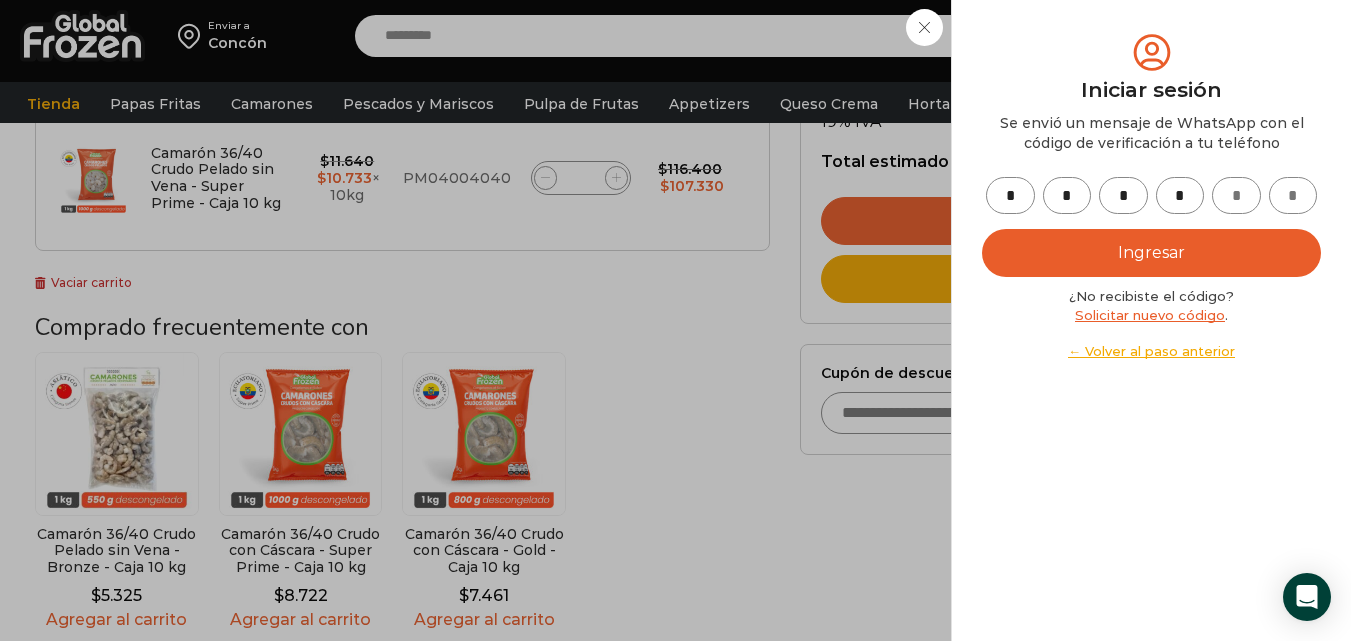 type on "*" 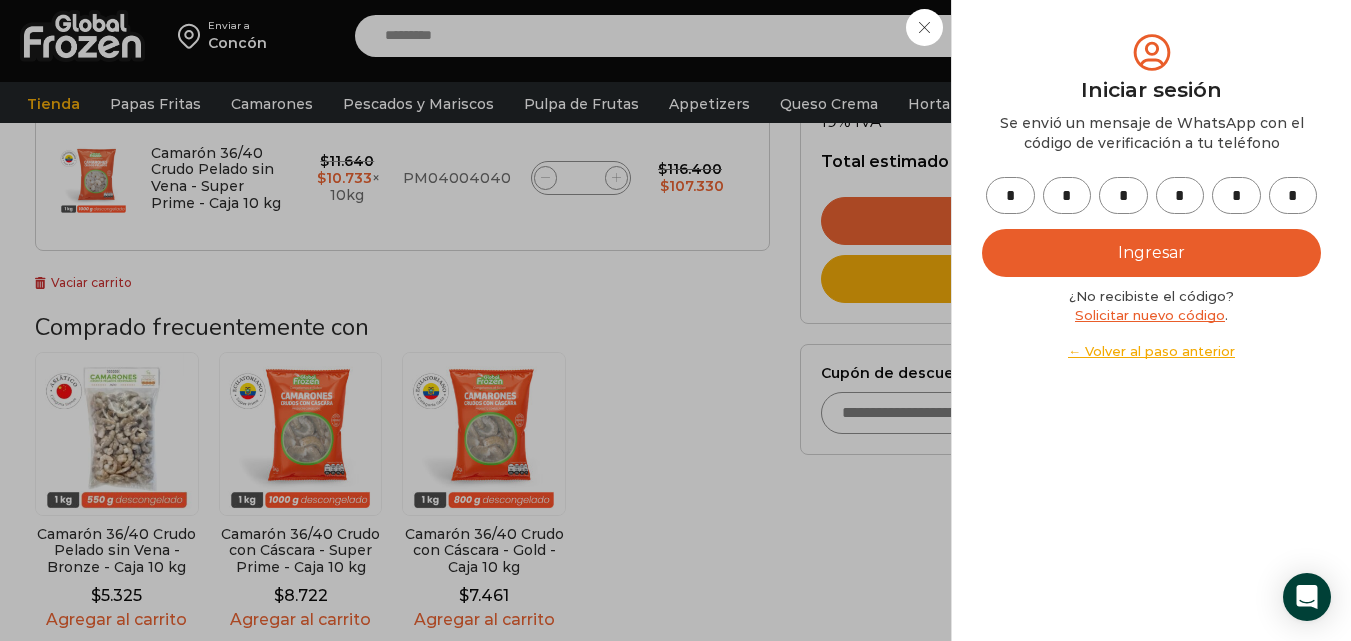 type on "*" 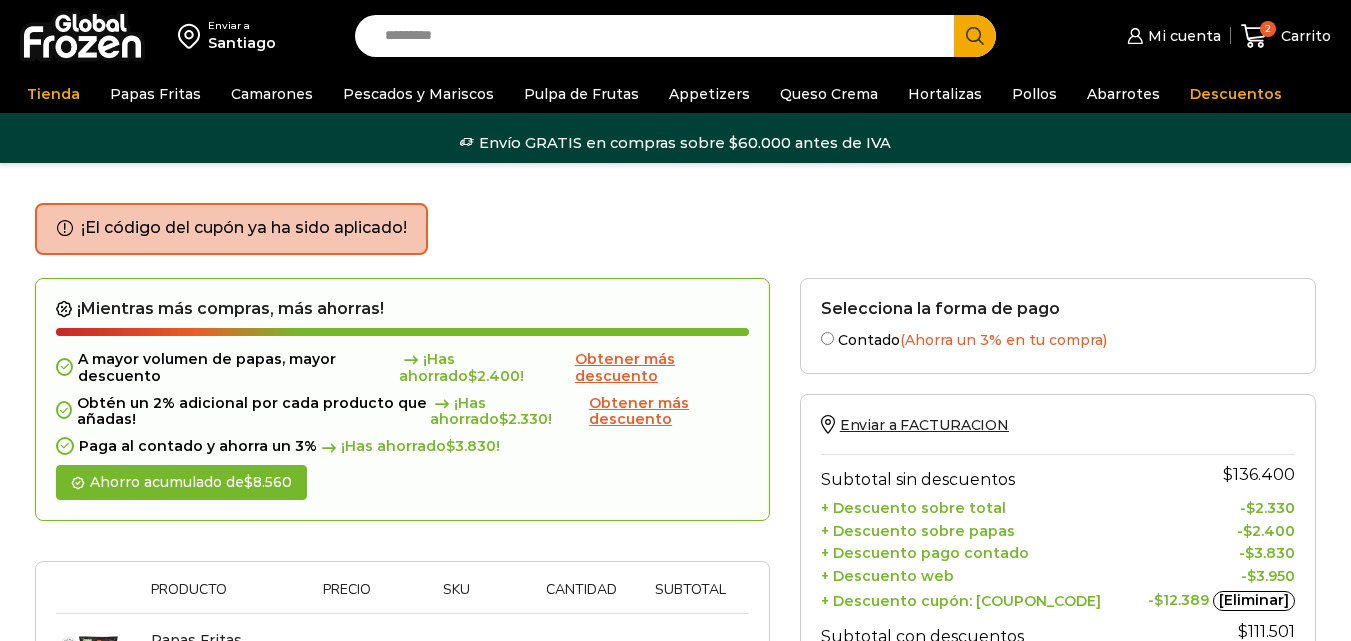 scroll, scrollTop: 0, scrollLeft: 0, axis: both 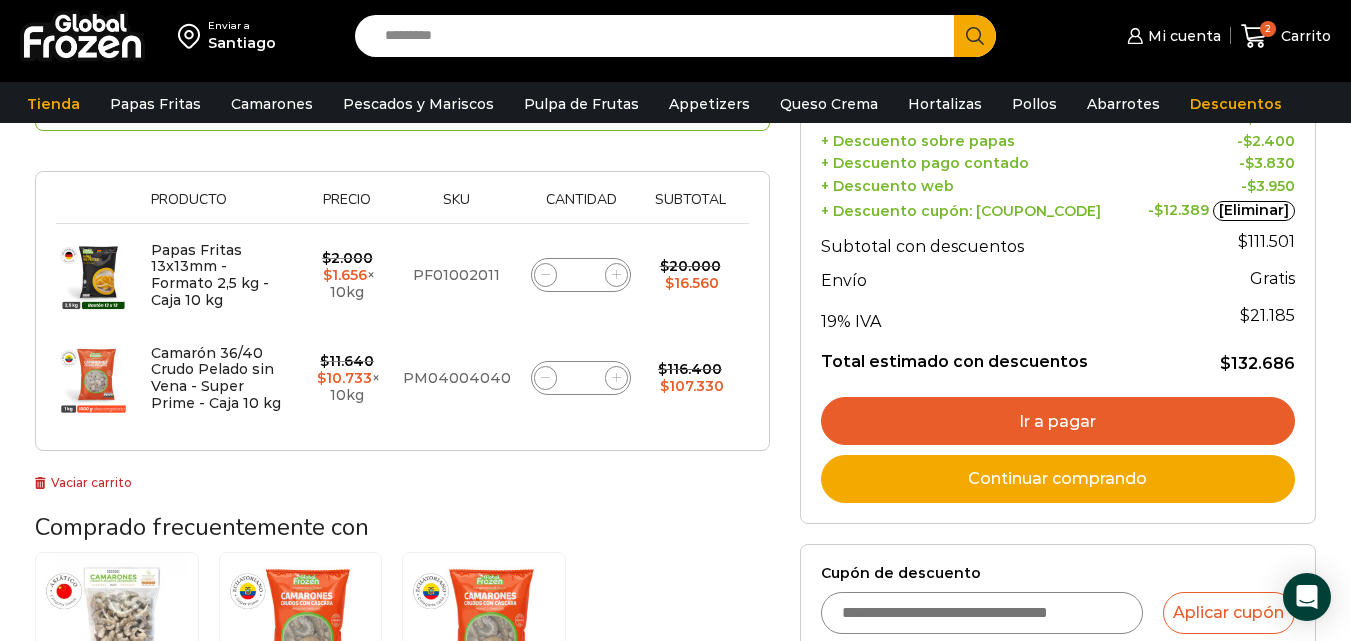 click on "Ir a pagar" at bounding box center (1058, 421) 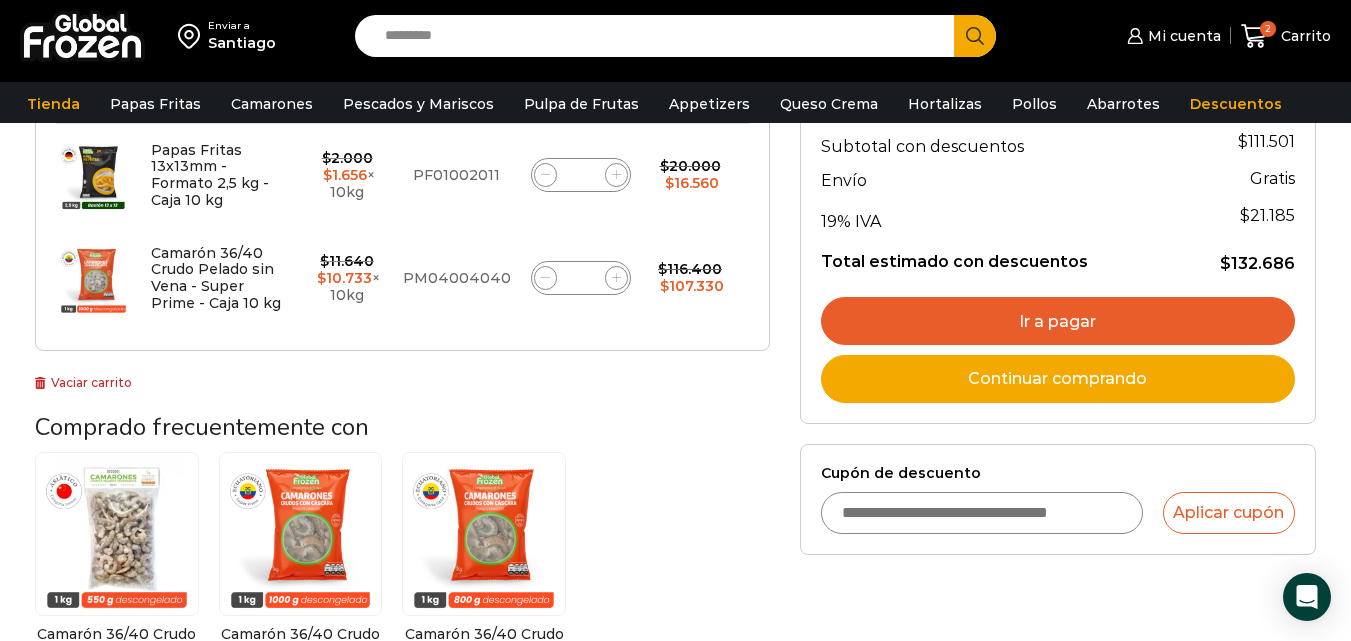 scroll, scrollTop: 400, scrollLeft: 0, axis: vertical 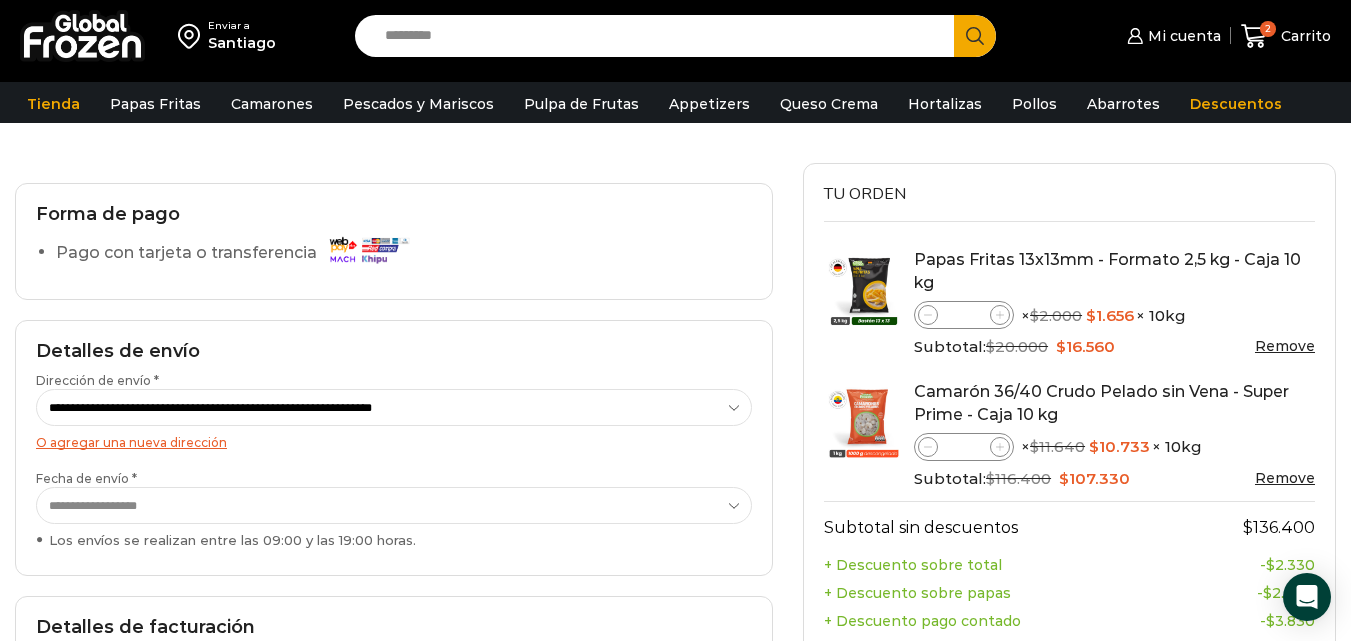 click at bounding box center (368, 249) 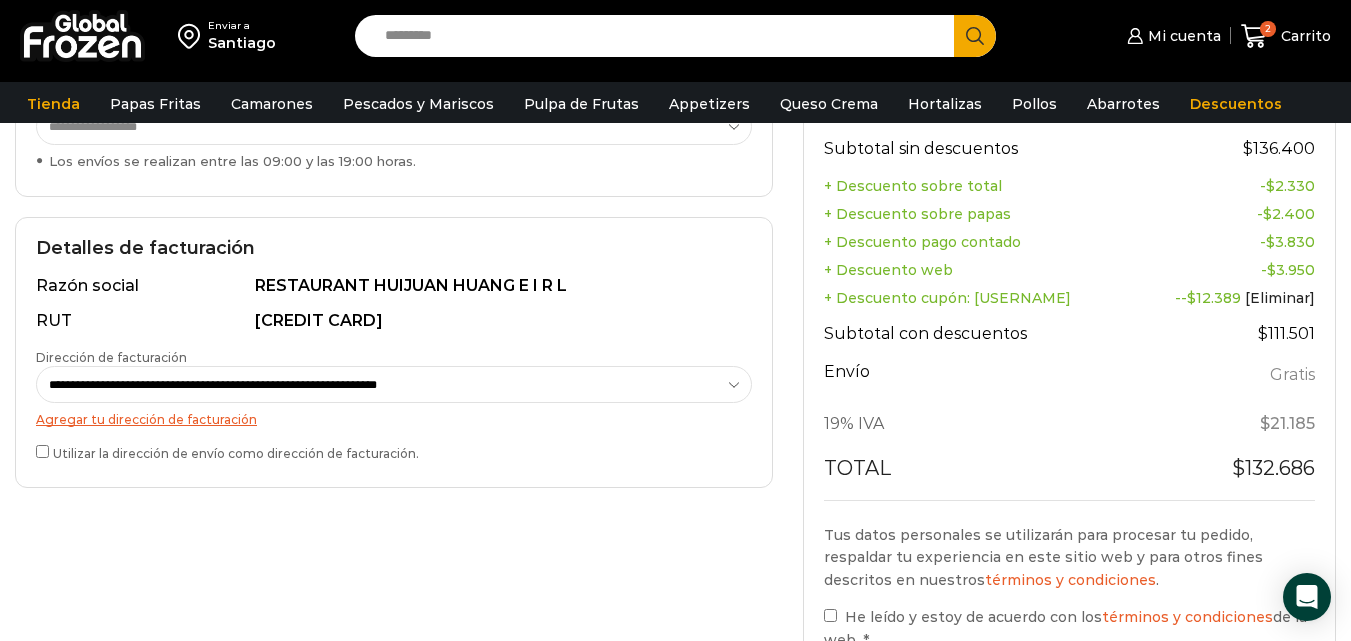 scroll, scrollTop: 600, scrollLeft: 0, axis: vertical 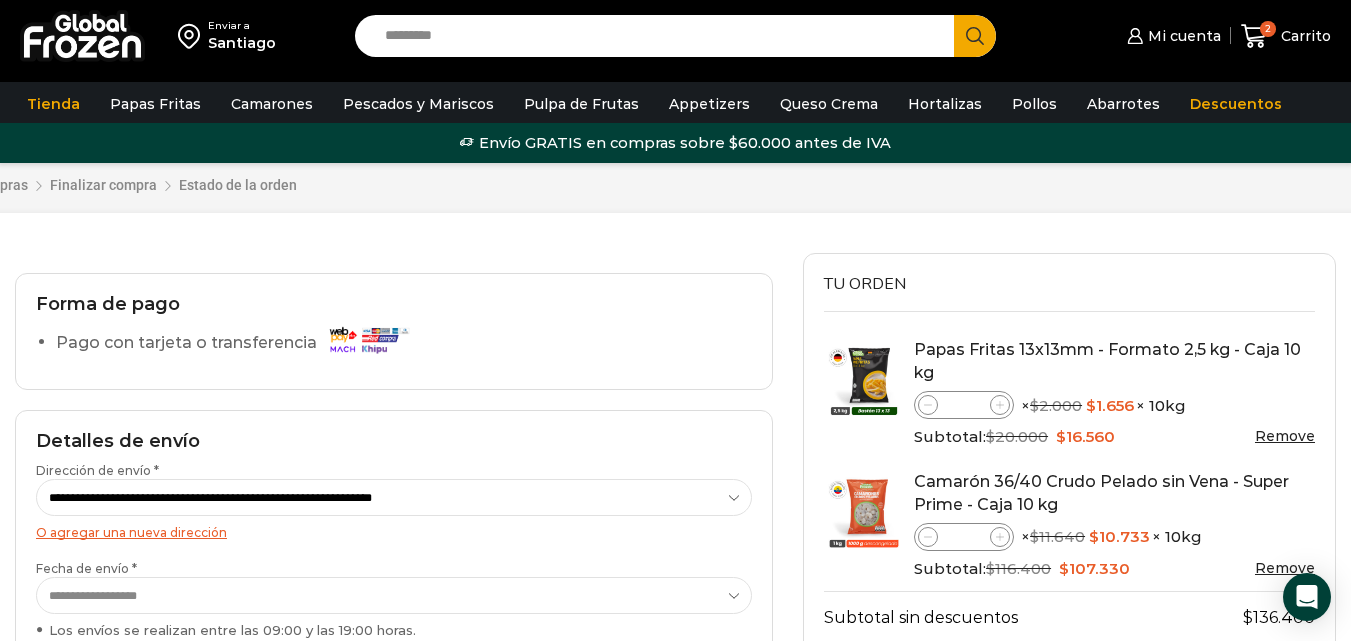 click at bounding box center (368, 339) 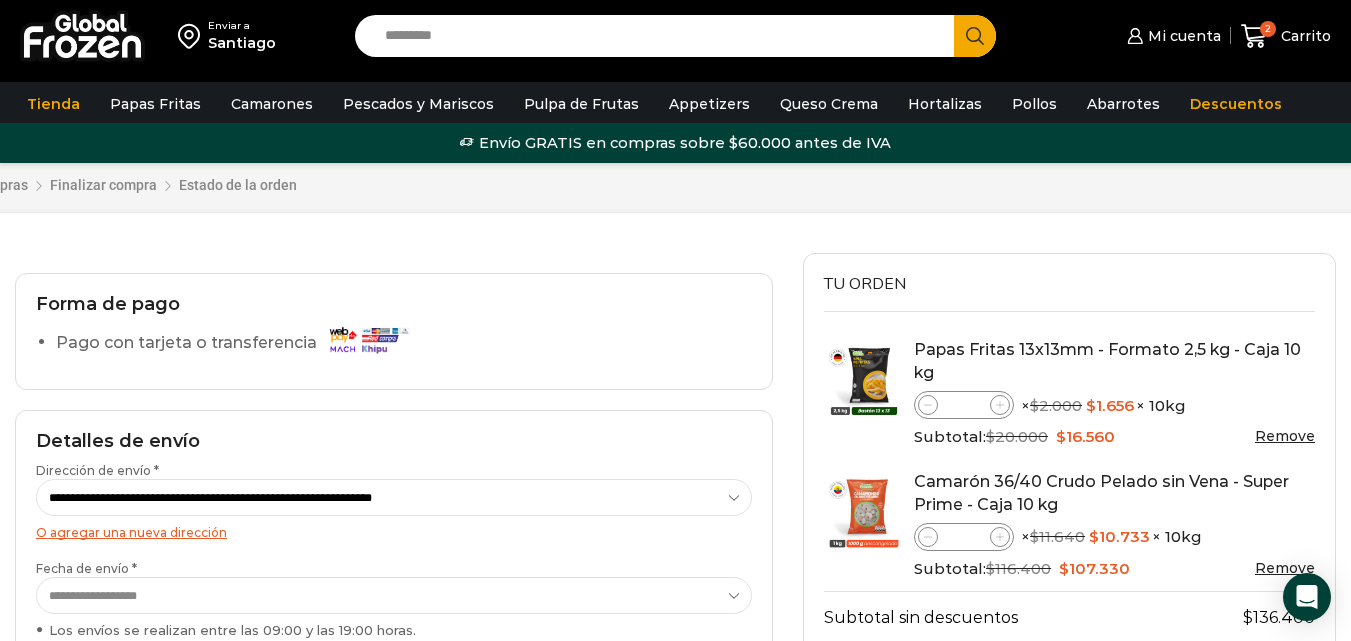 click on "Pago con tarjeta o transferencia" at bounding box center (237, 343) 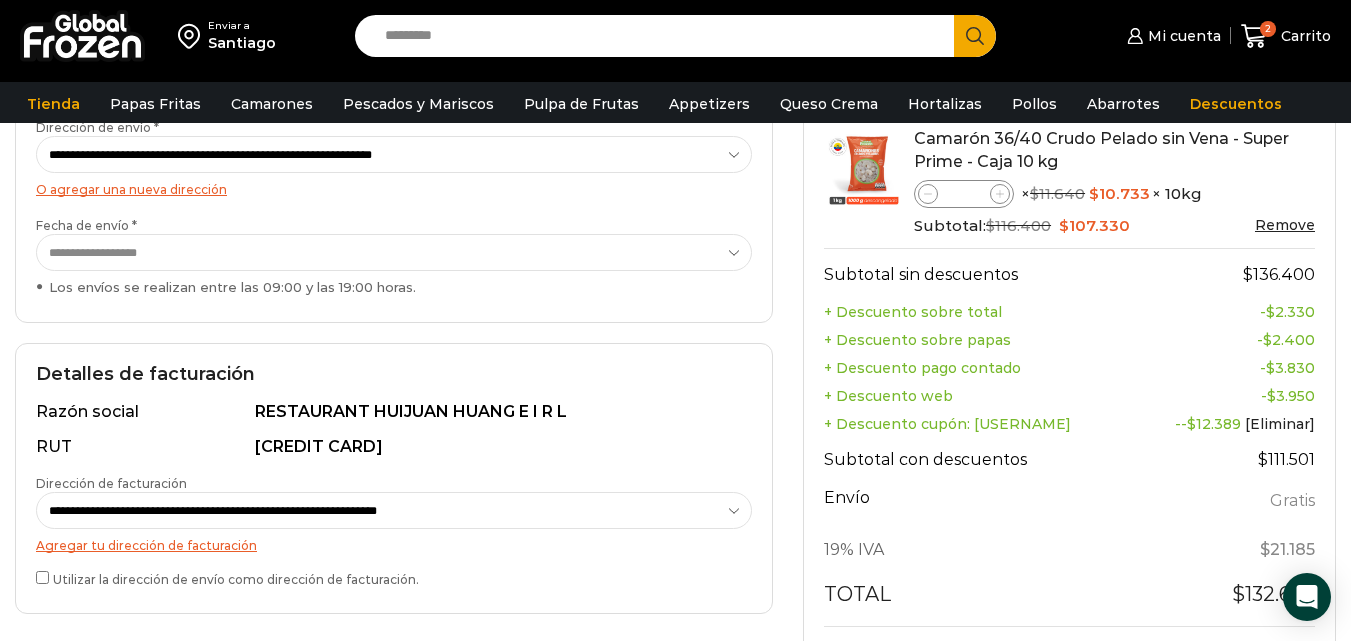 scroll, scrollTop: 400, scrollLeft: 0, axis: vertical 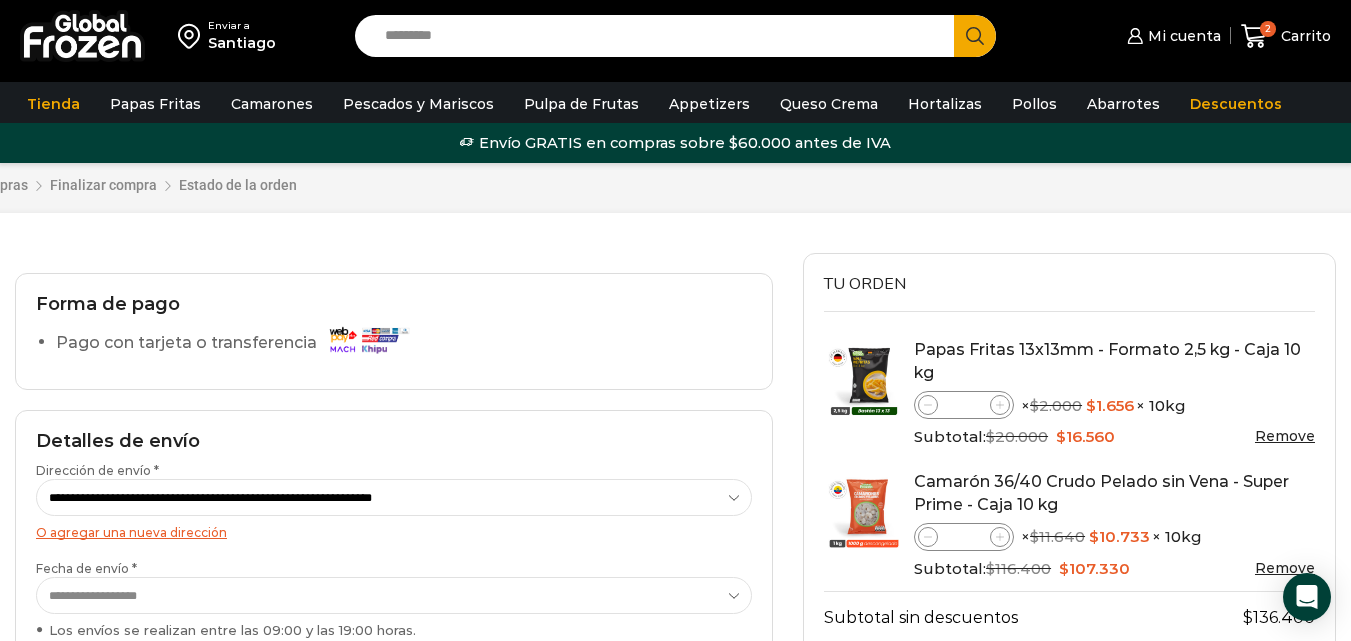 click at bounding box center [368, 339] 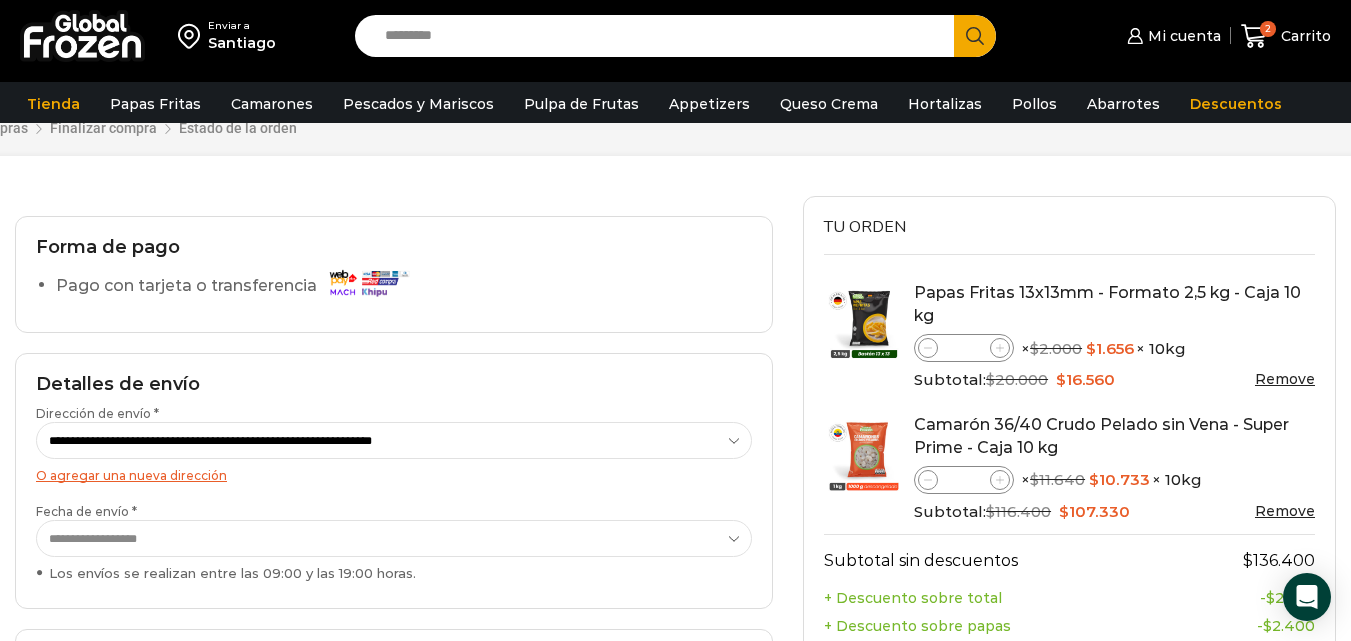 scroll, scrollTop: 0, scrollLeft: 0, axis: both 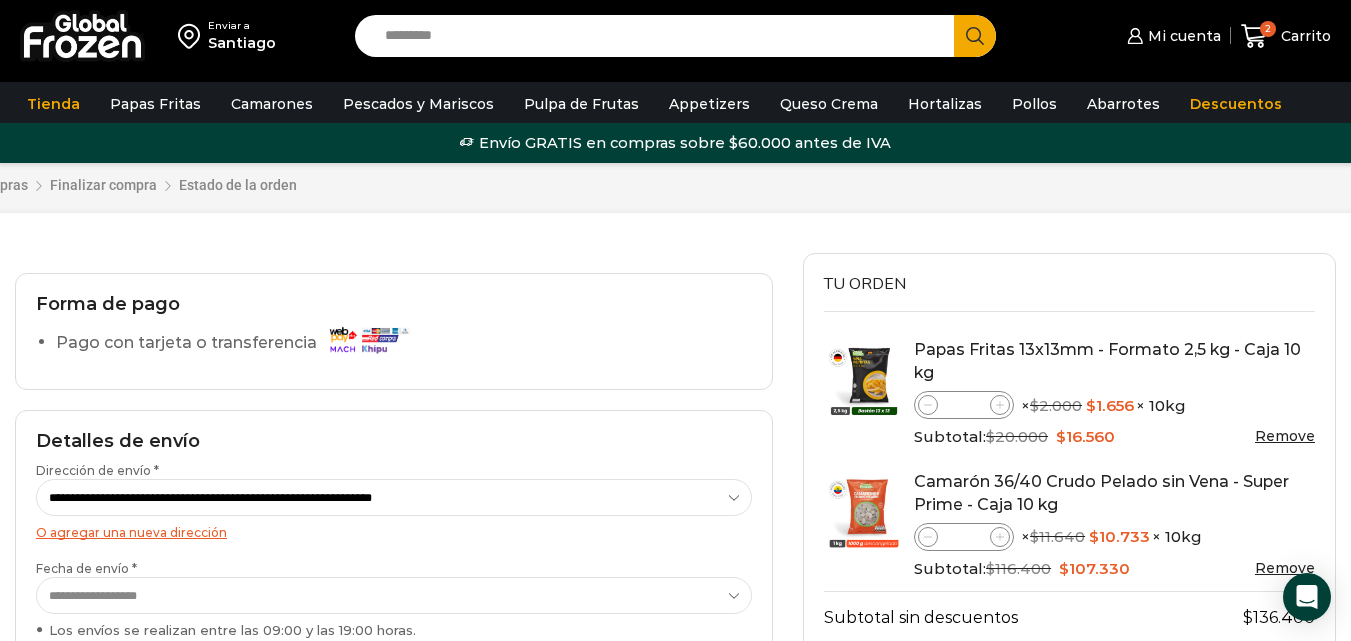 click at bounding box center [368, 339] 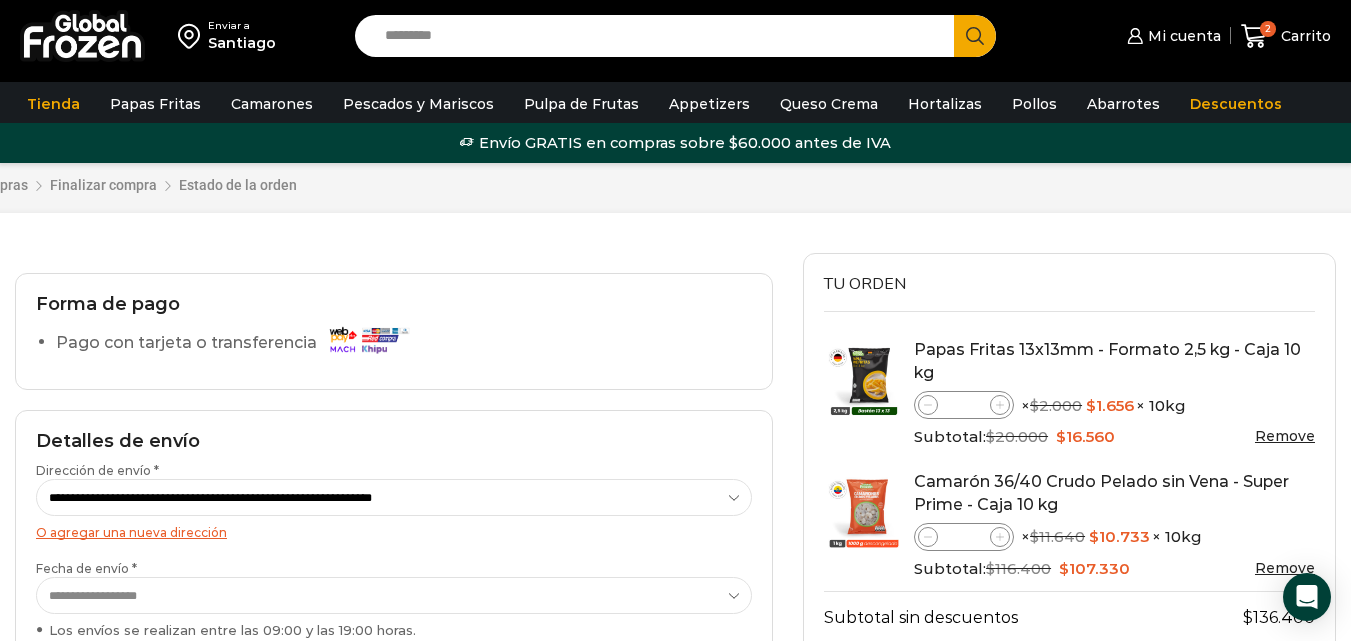 click on "Forma de pago
Pago con tarjeta o transferencia" at bounding box center [394, 331] 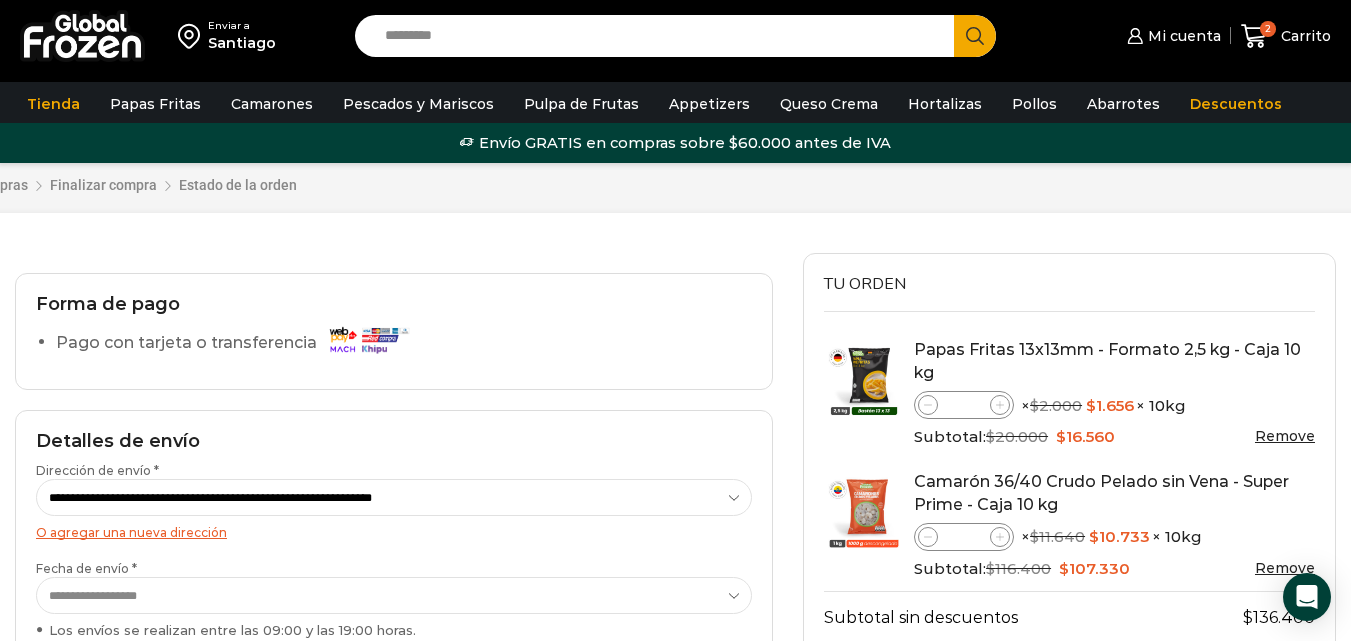 click on "Pago con tarjeta o transferencia" at bounding box center [237, 343] 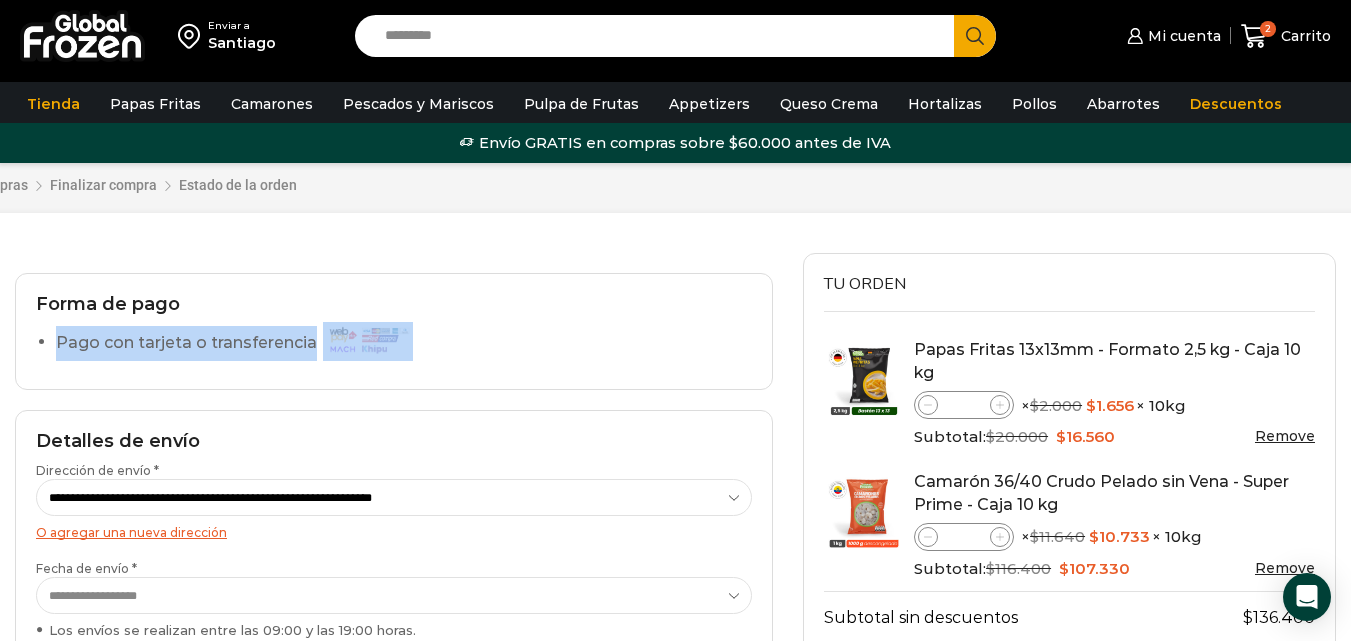 click at bounding box center (368, 339) 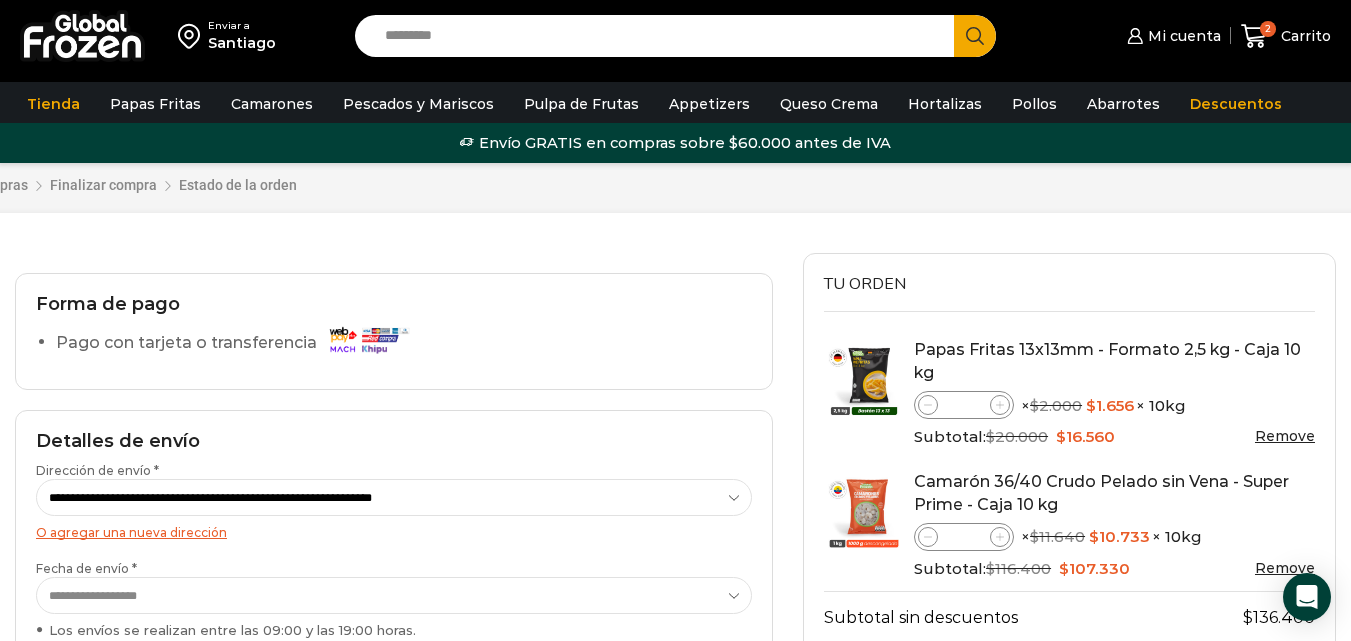 click on "Forma de pago
Pago con tarjeta o transferencia" at bounding box center (394, 331) 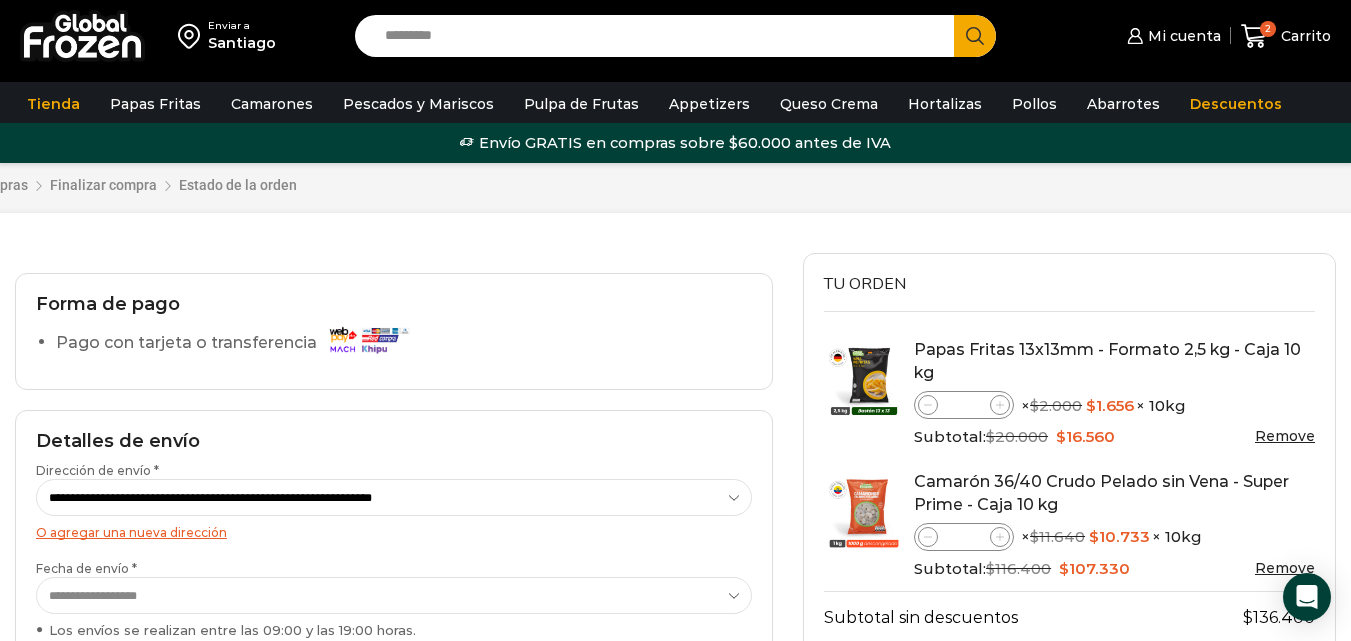 click on "Pago con tarjeta o transferencia" at bounding box center (404, 346) 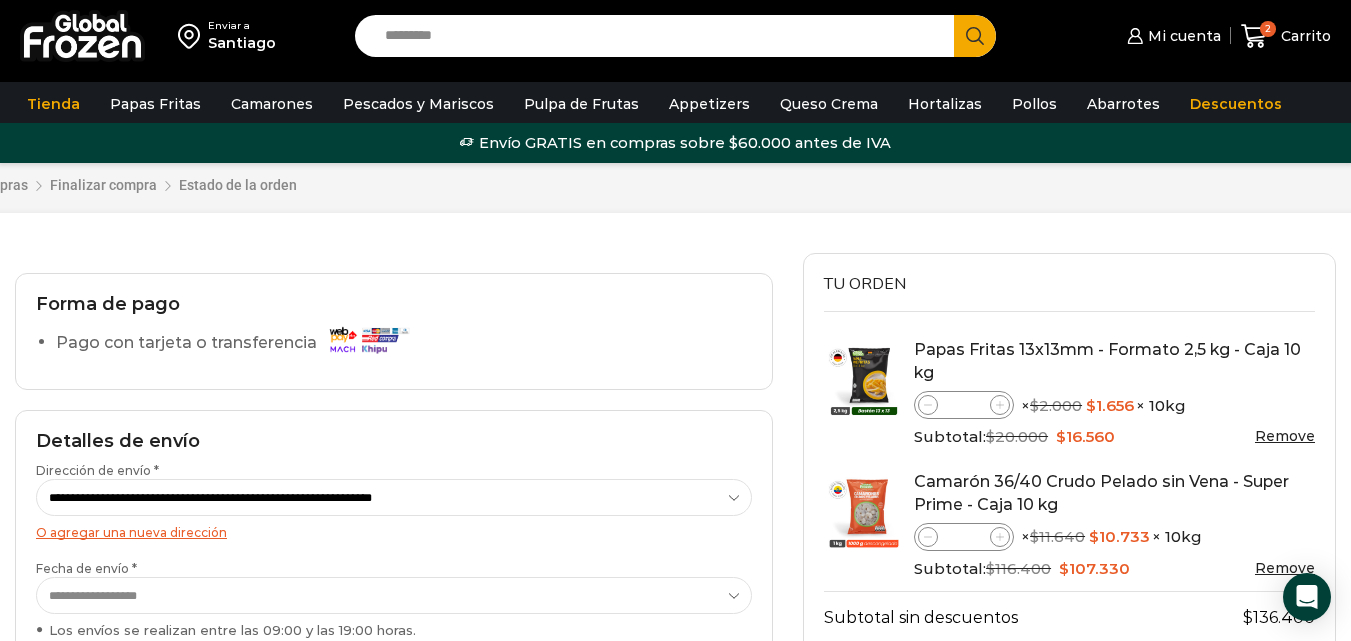 click at bounding box center [368, 339] 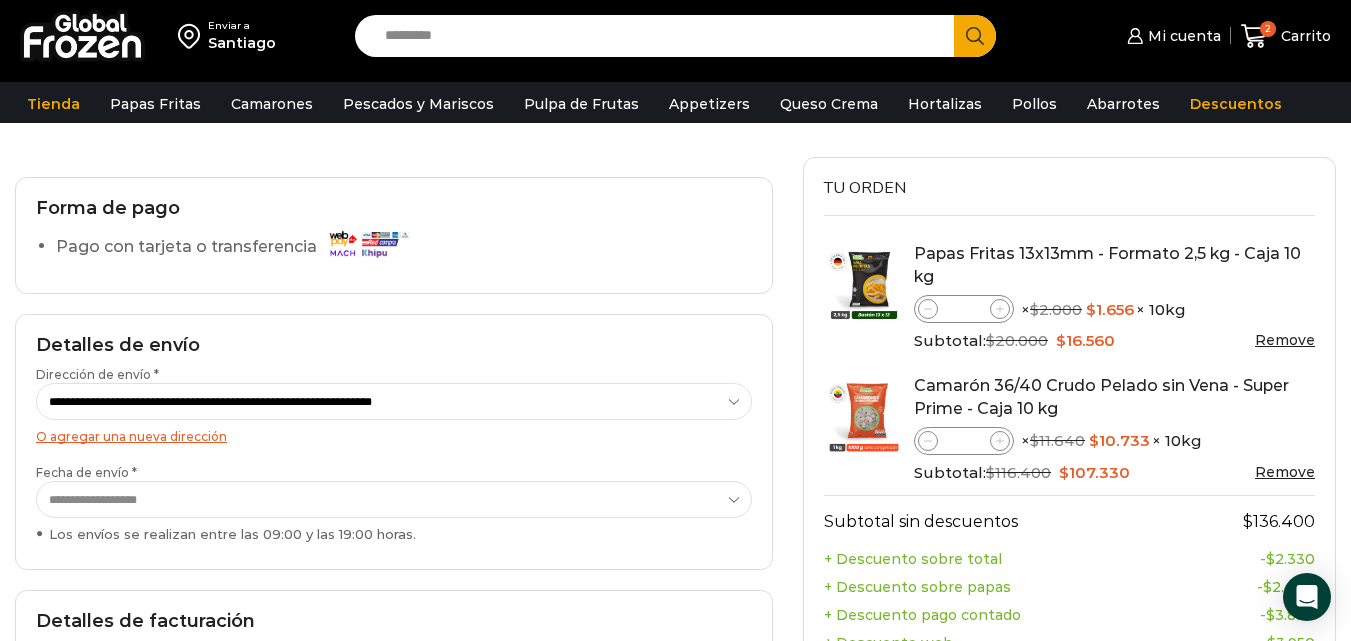 scroll, scrollTop: 100, scrollLeft: 0, axis: vertical 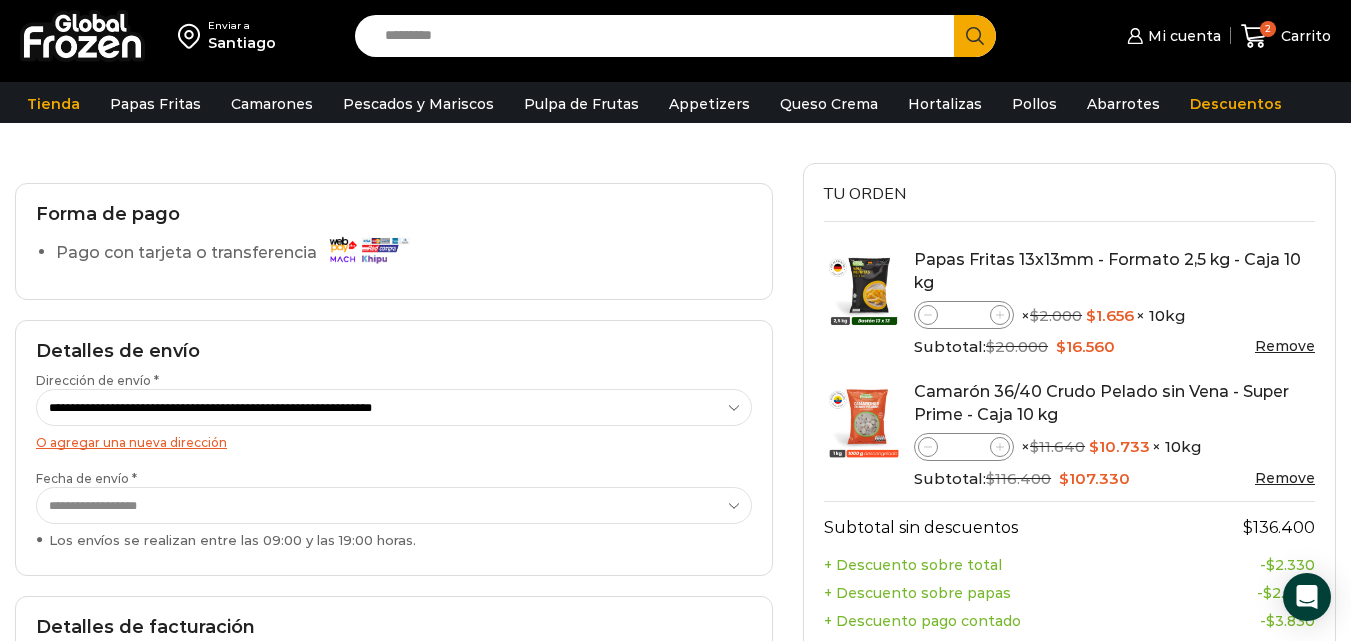 click at bounding box center (368, 249) 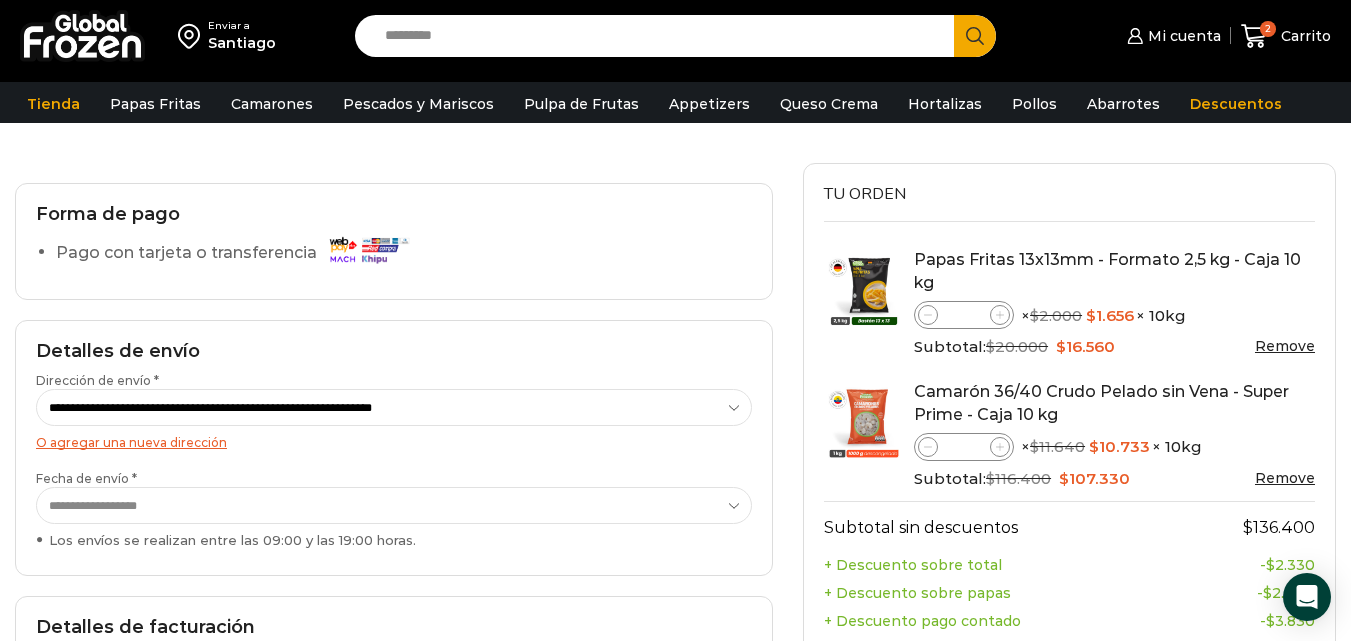 click on "Pago con tarjeta o transferencia" at bounding box center (404, 256) 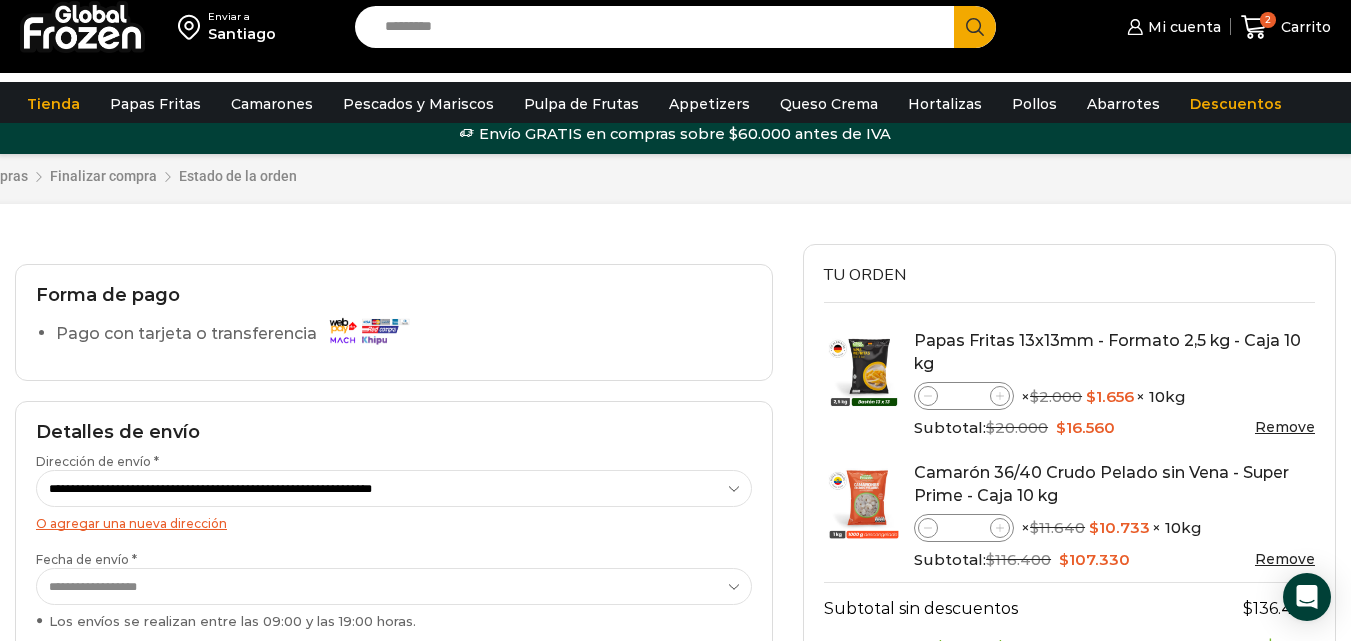scroll, scrollTop: 0, scrollLeft: 0, axis: both 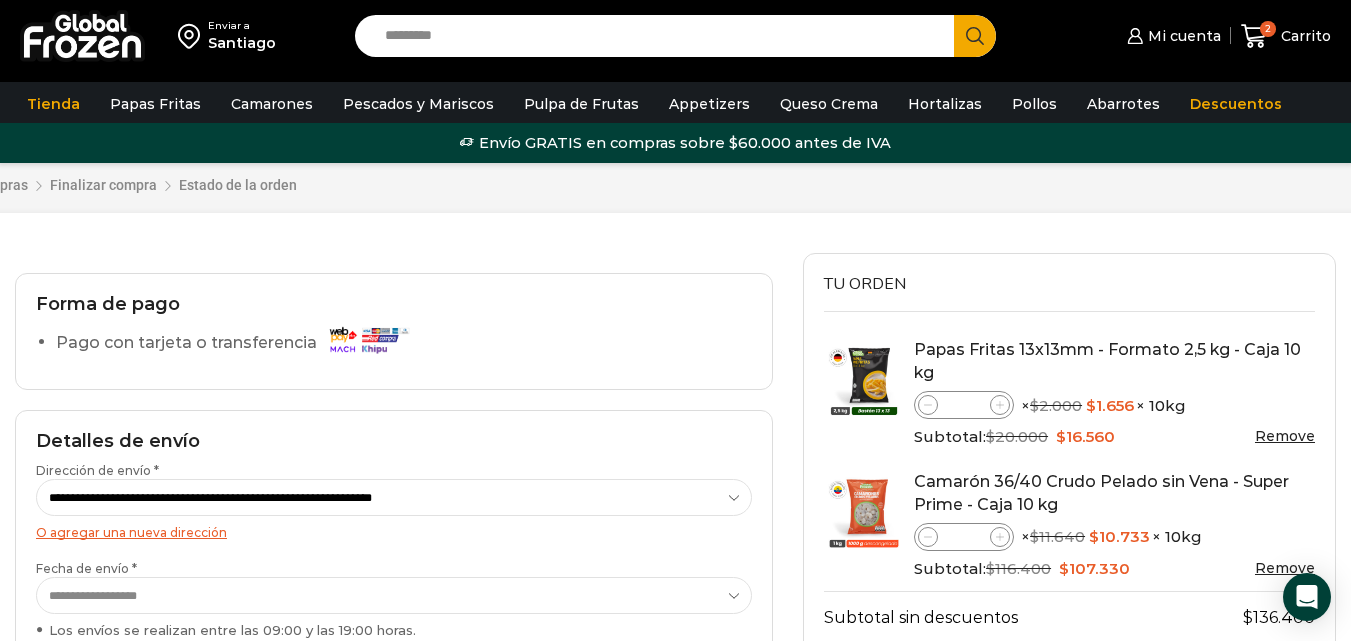 click at bounding box center (368, 339) 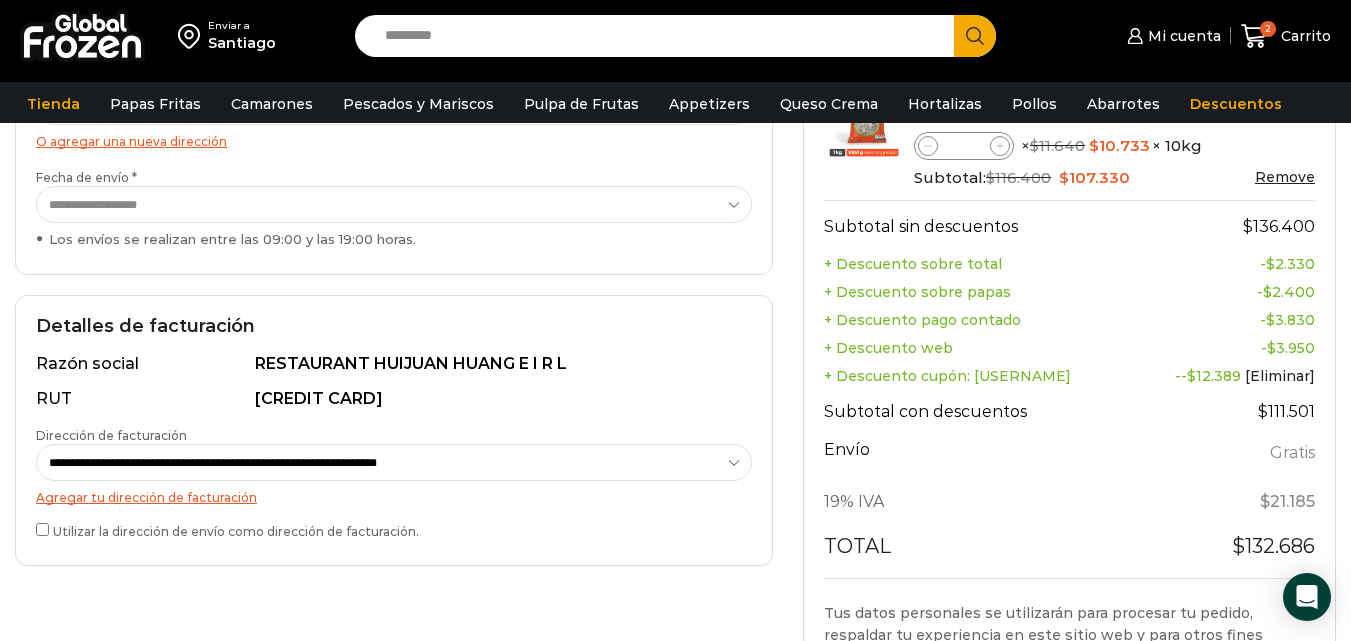 scroll, scrollTop: 400, scrollLeft: 0, axis: vertical 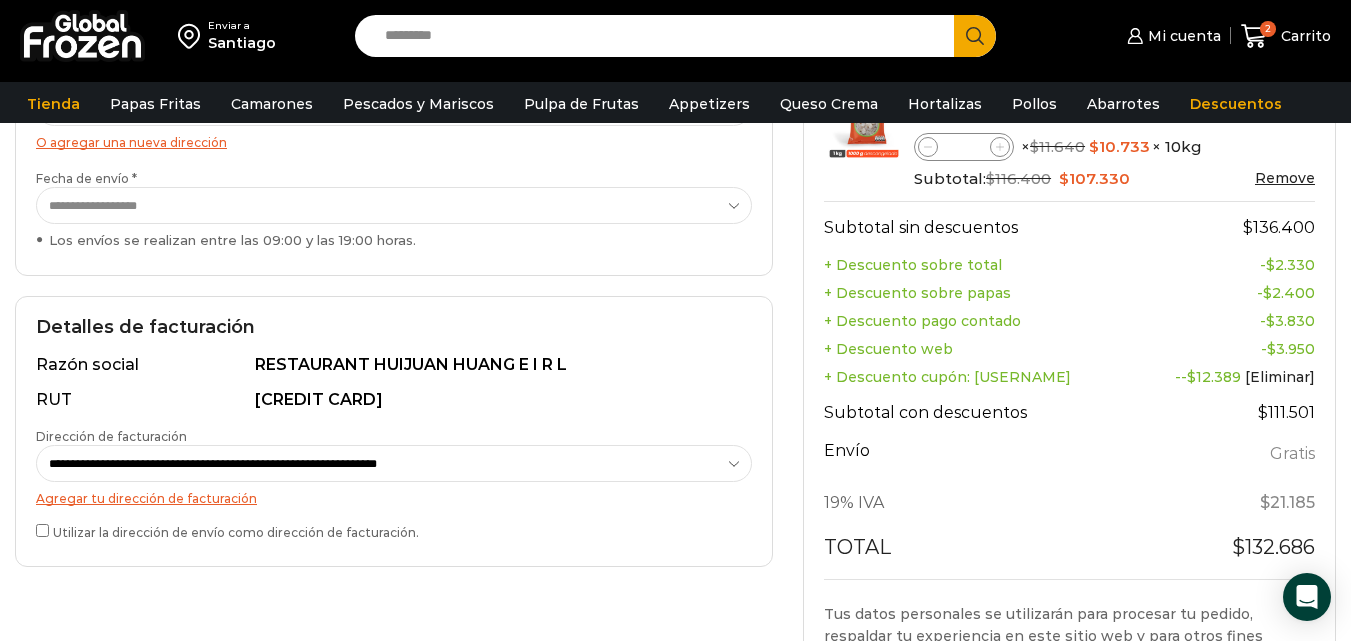click on "Los envíos se realizan entre las 09:00 y las 19:00 horas." at bounding box center [394, 240] 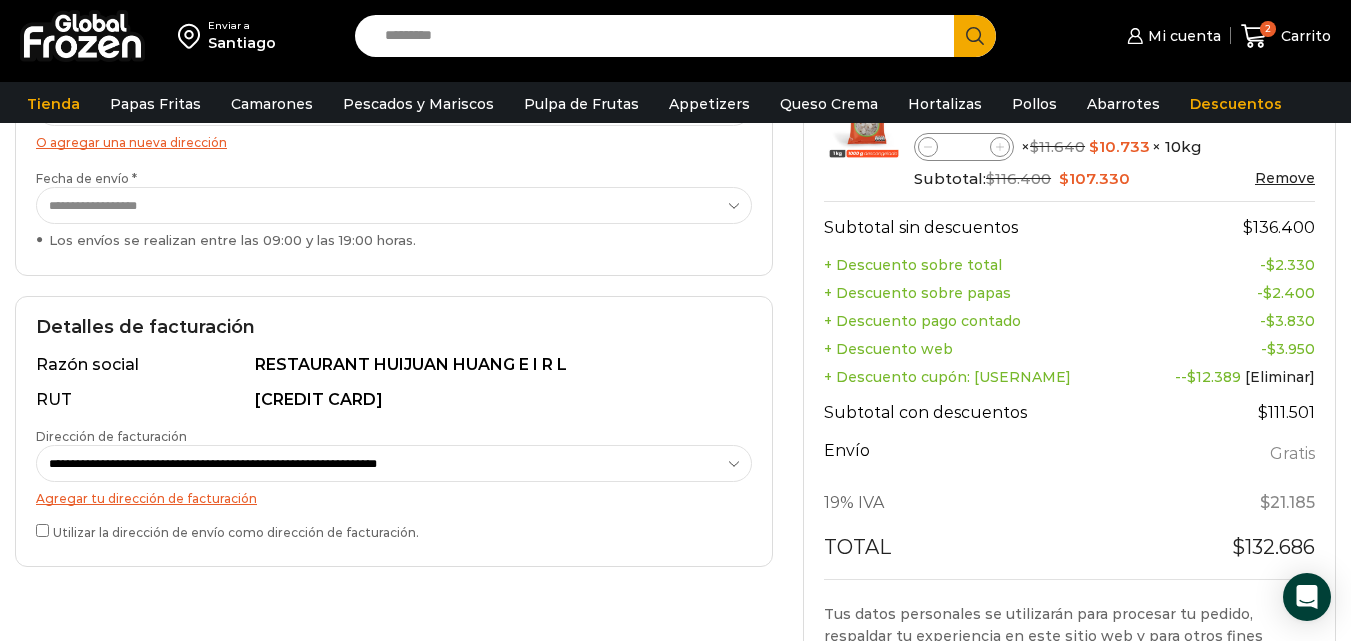 click on "**********" at bounding box center [394, 205] 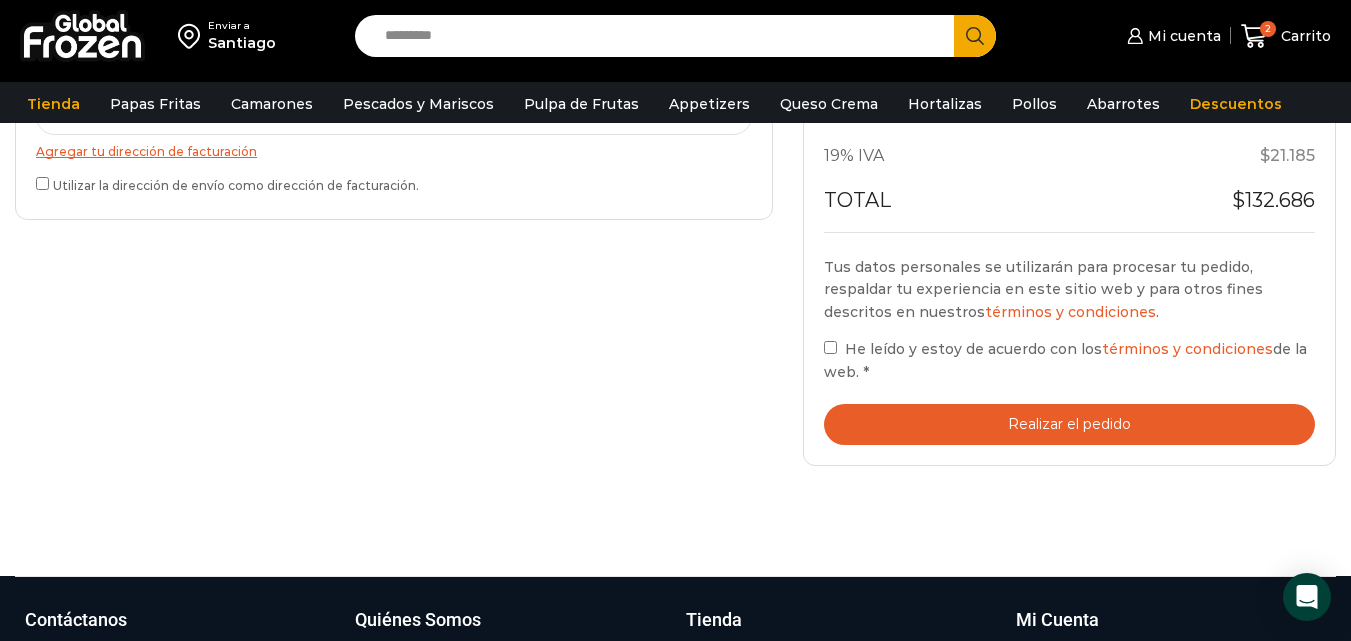 scroll, scrollTop: 700, scrollLeft: 0, axis: vertical 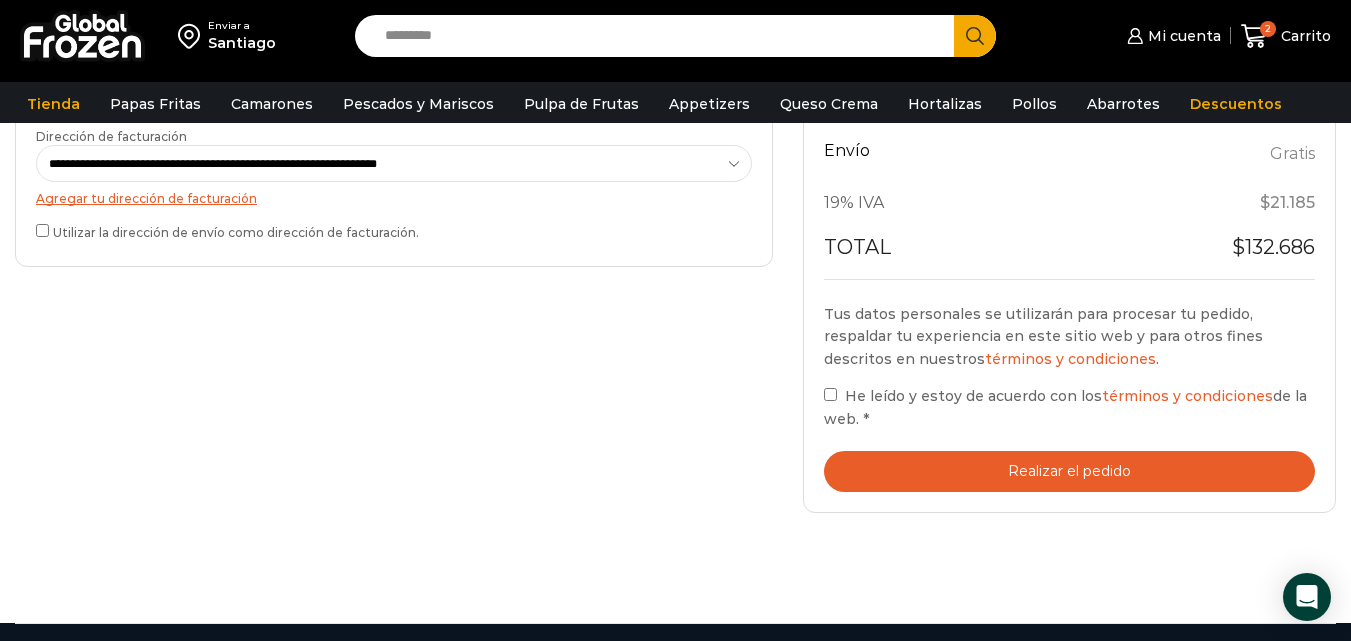 click on "Realizar el pedido" at bounding box center [1069, 471] 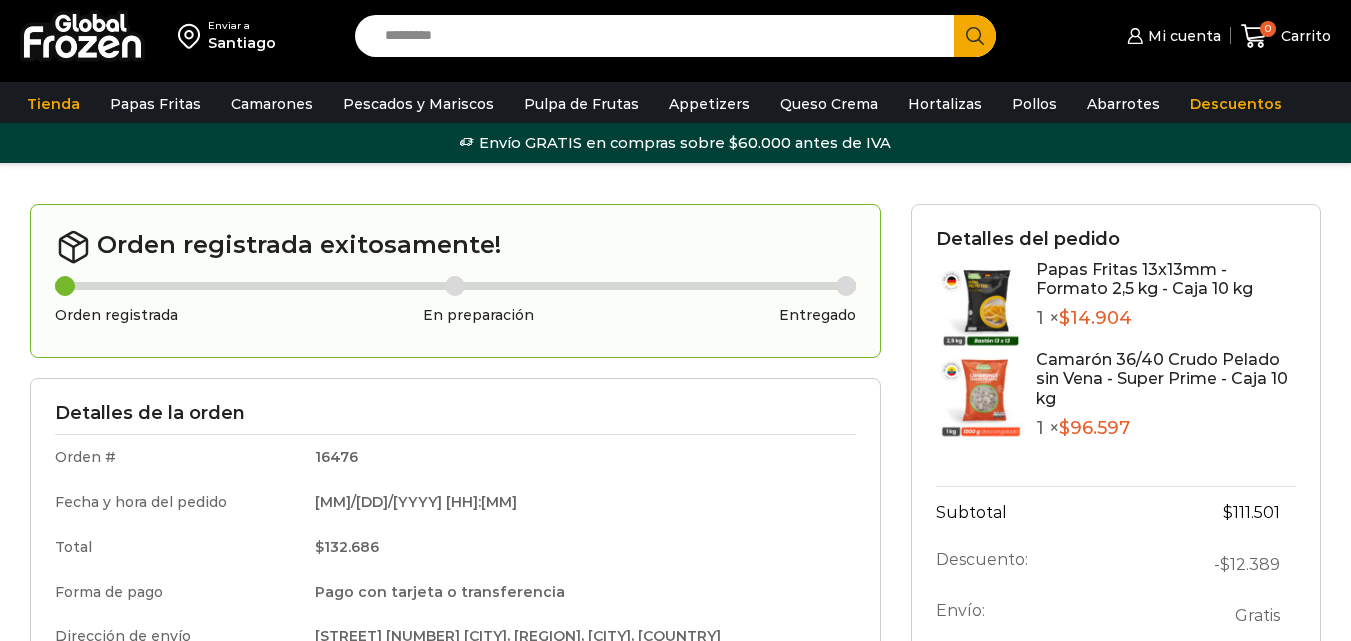 scroll, scrollTop: 0, scrollLeft: 0, axis: both 